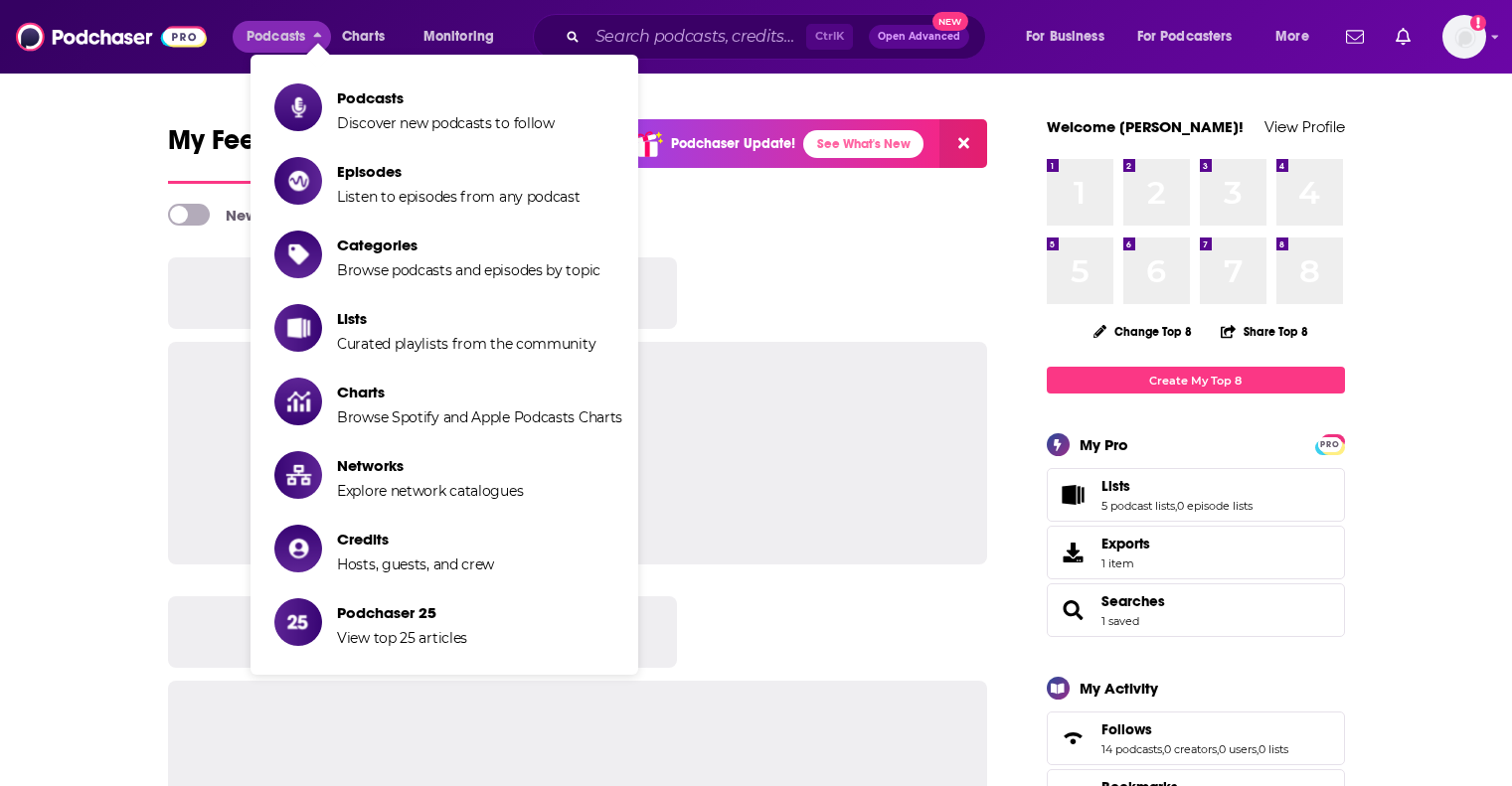 scroll, scrollTop: 0, scrollLeft: 0, axis: both 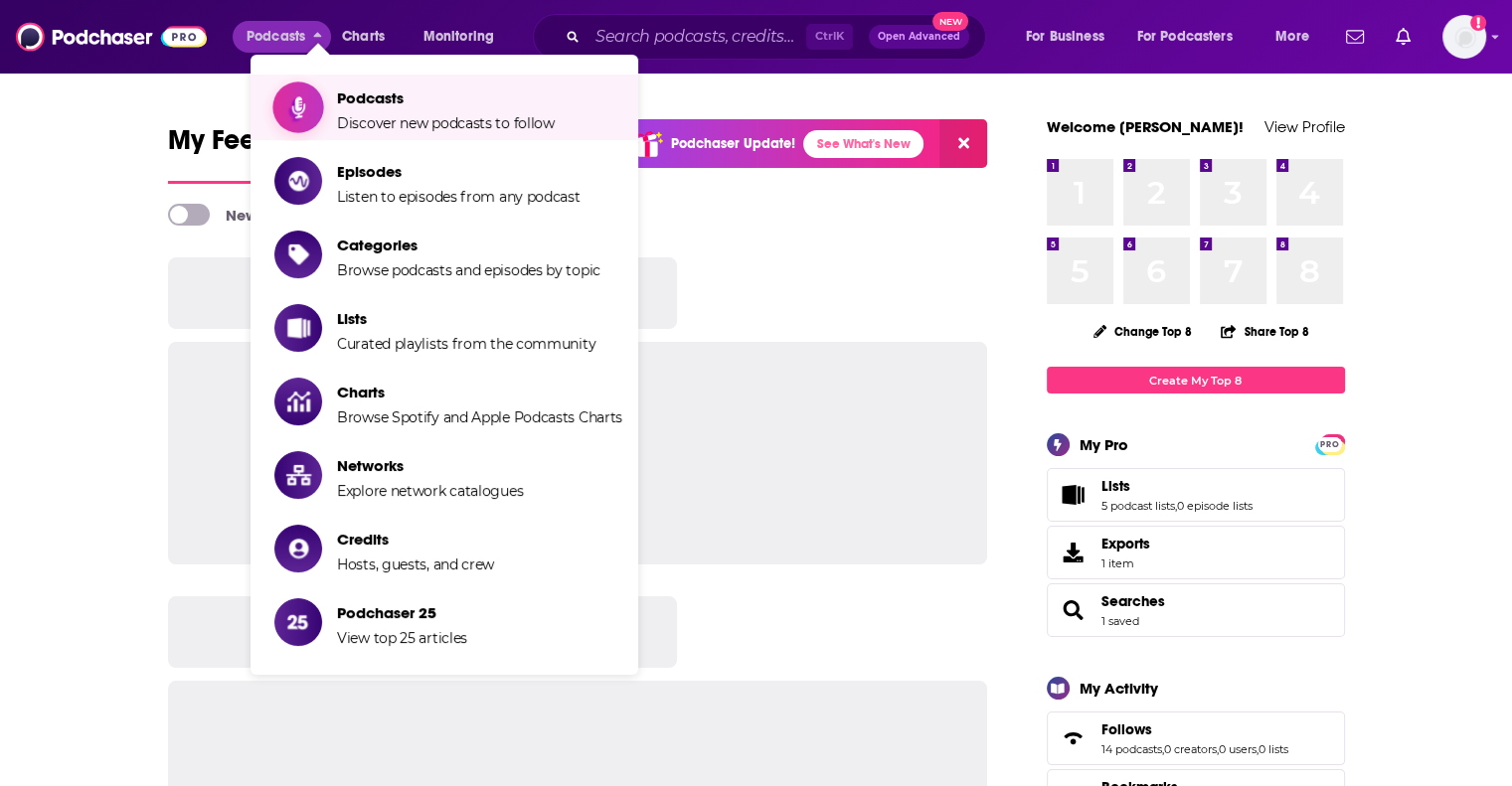click on "Podcasts" at bounding box center (445, 97) 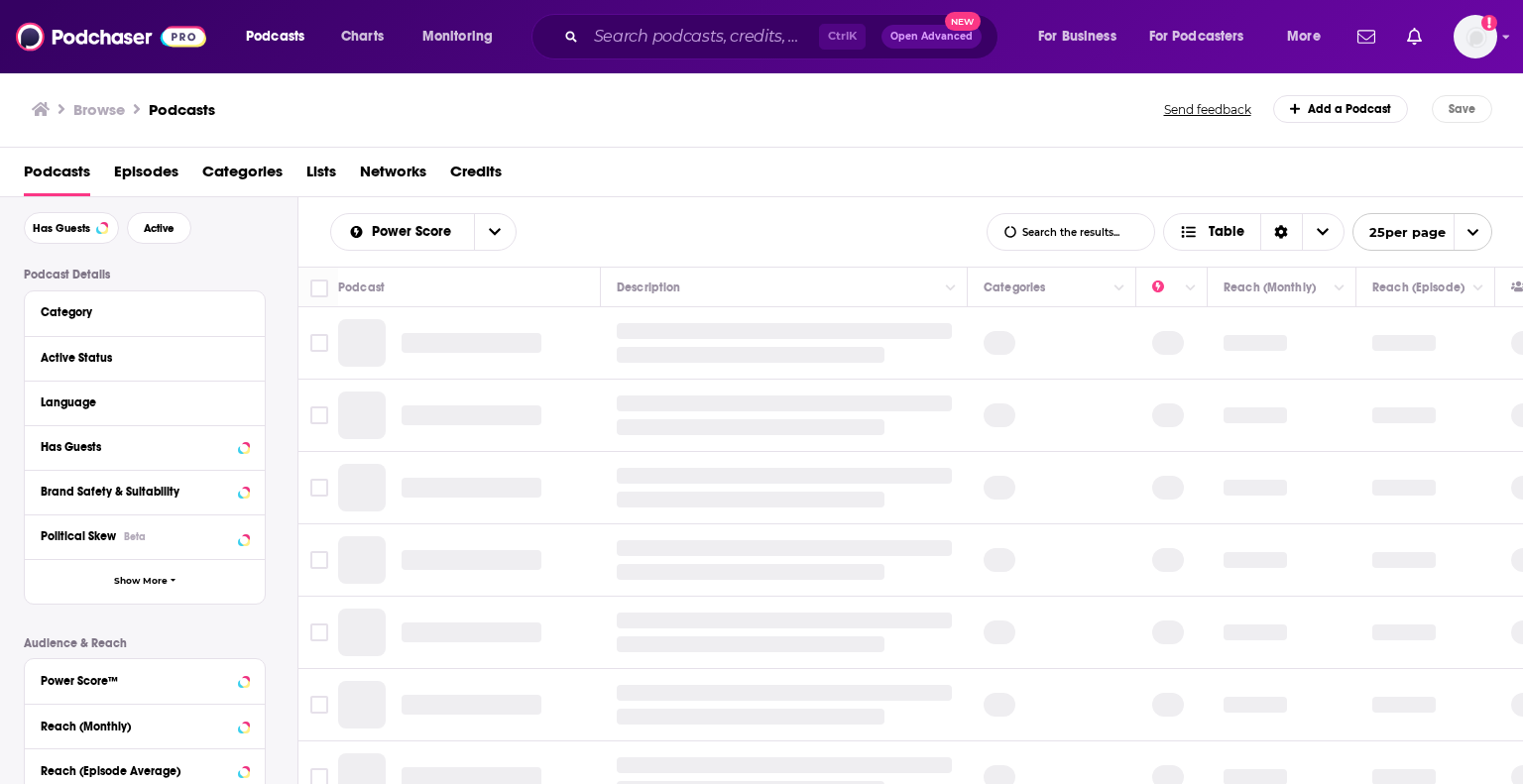 scroll, scrollTop: 198, scrollLeft: 0, axis: vertical 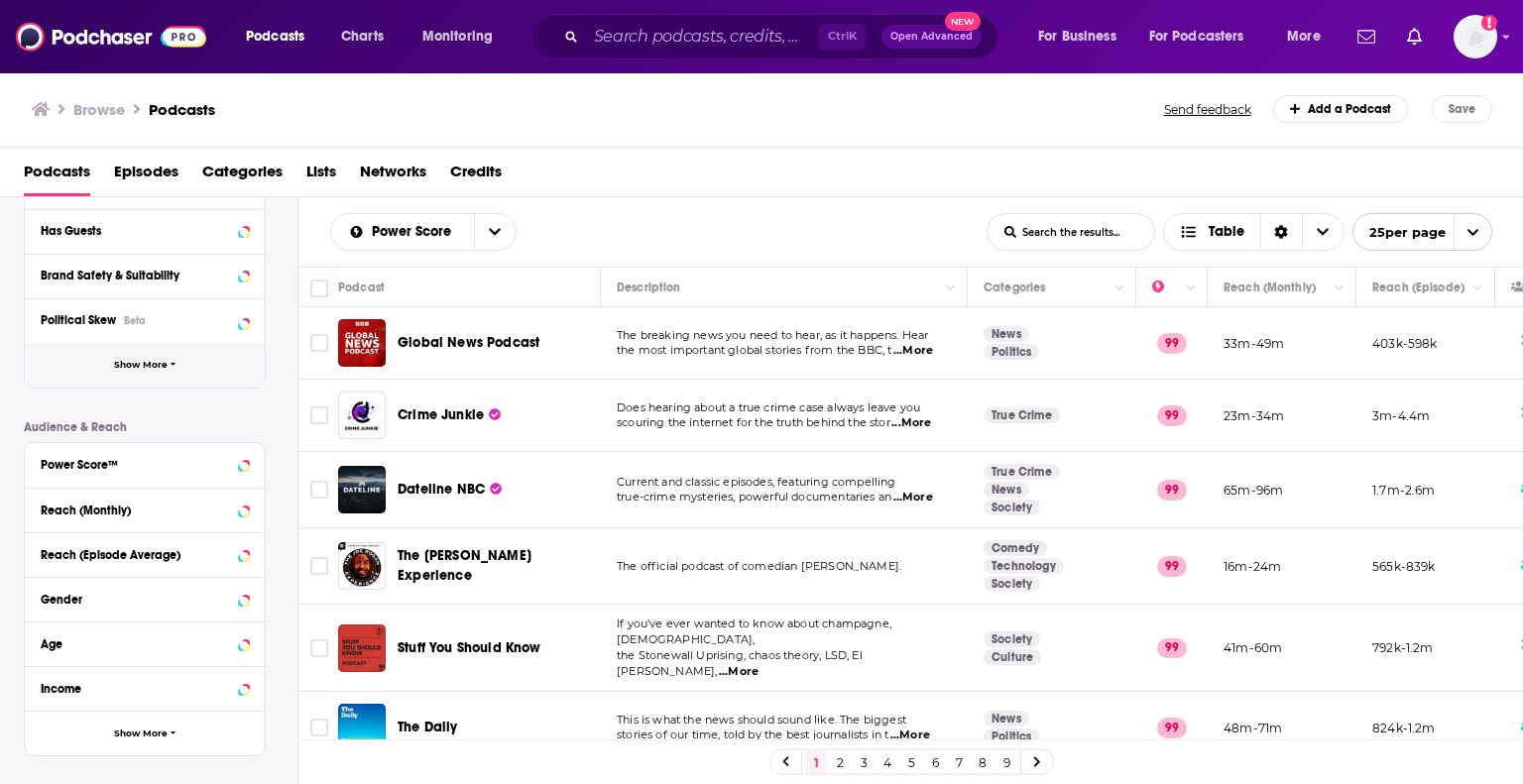 click on "Show More" at bounding box center [145, 365] 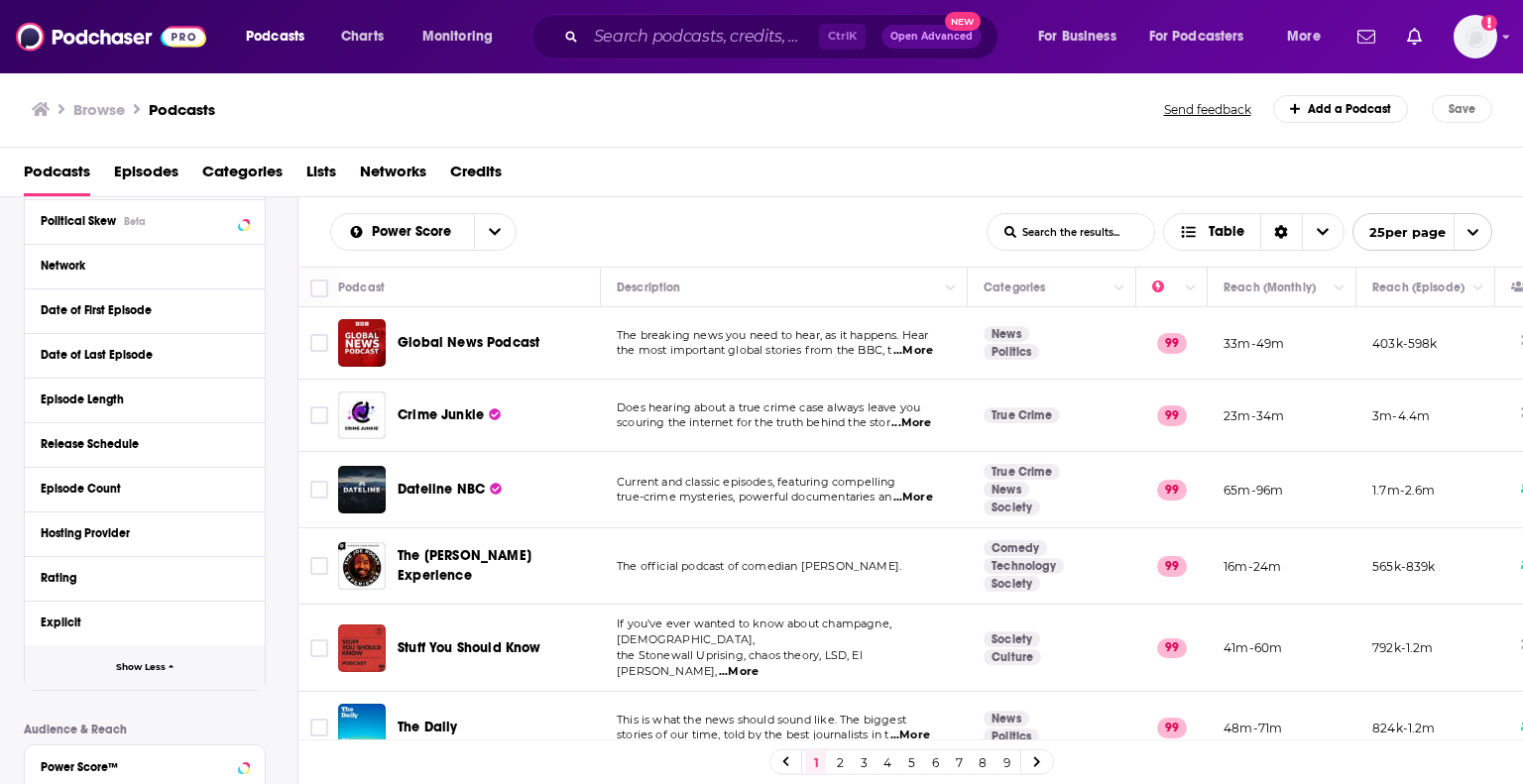 scroll, scrollTop: 793, scrollLeft: 0, axis: vertical 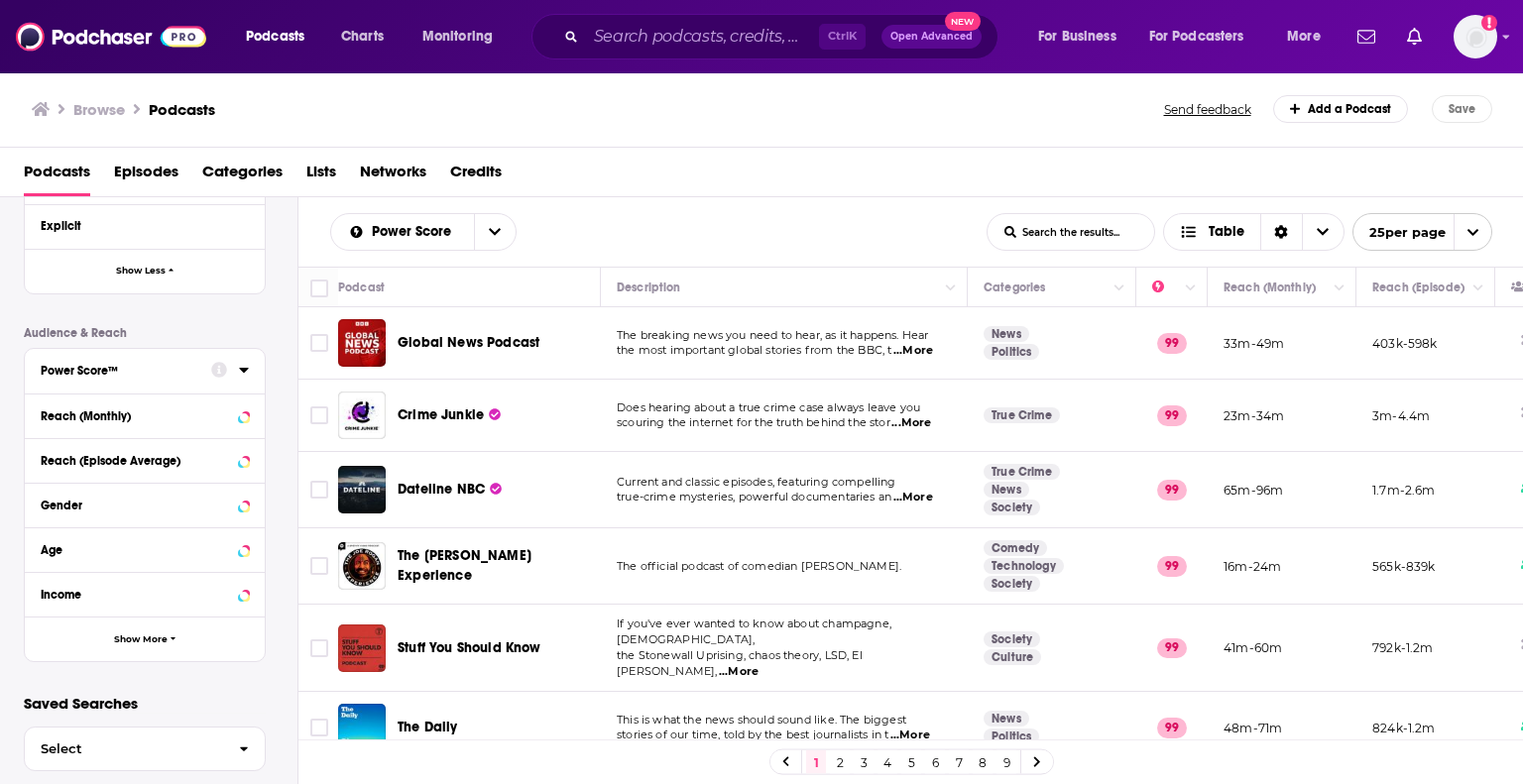 click on "Power Score™" at bounding box center [126, 369] 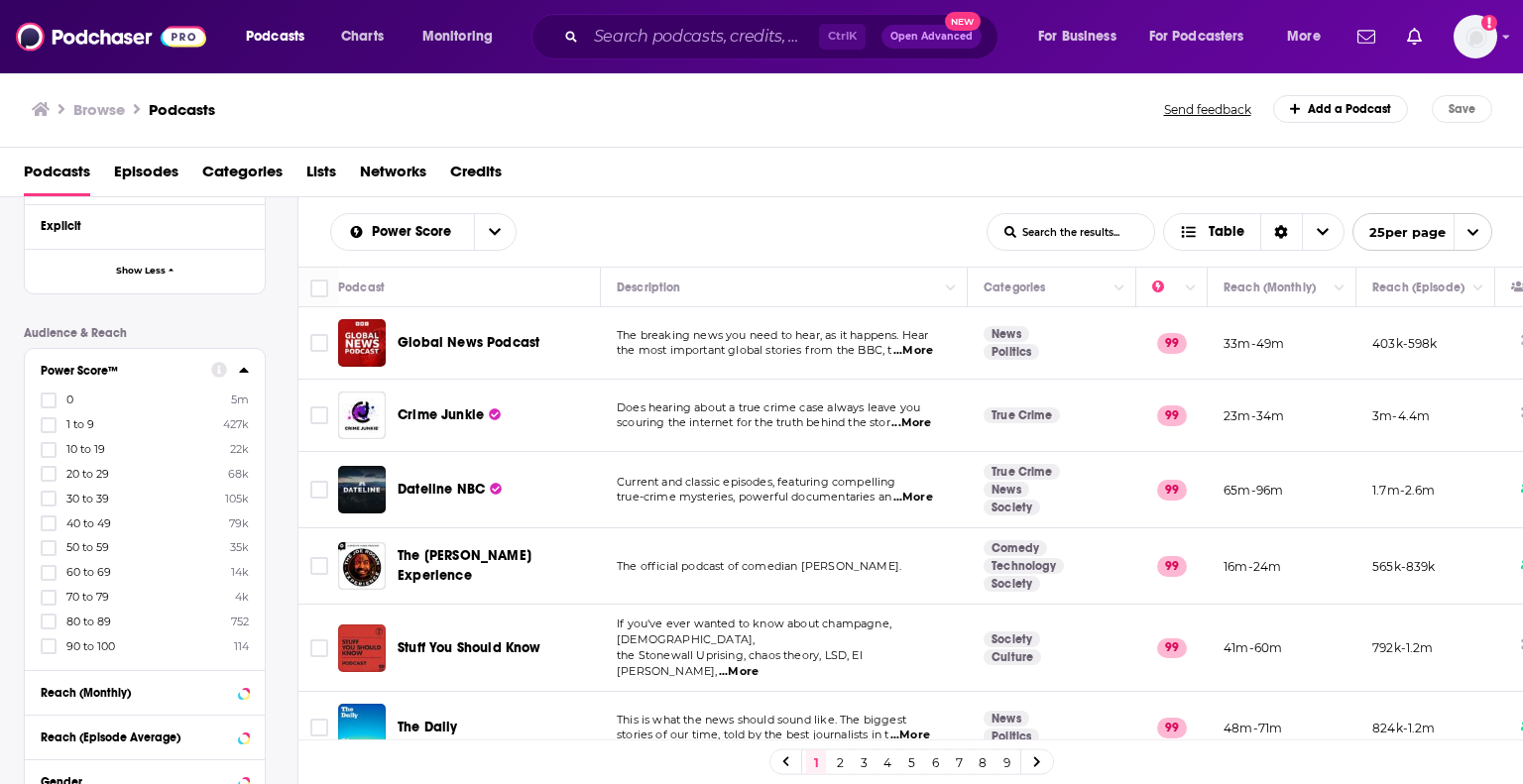 click 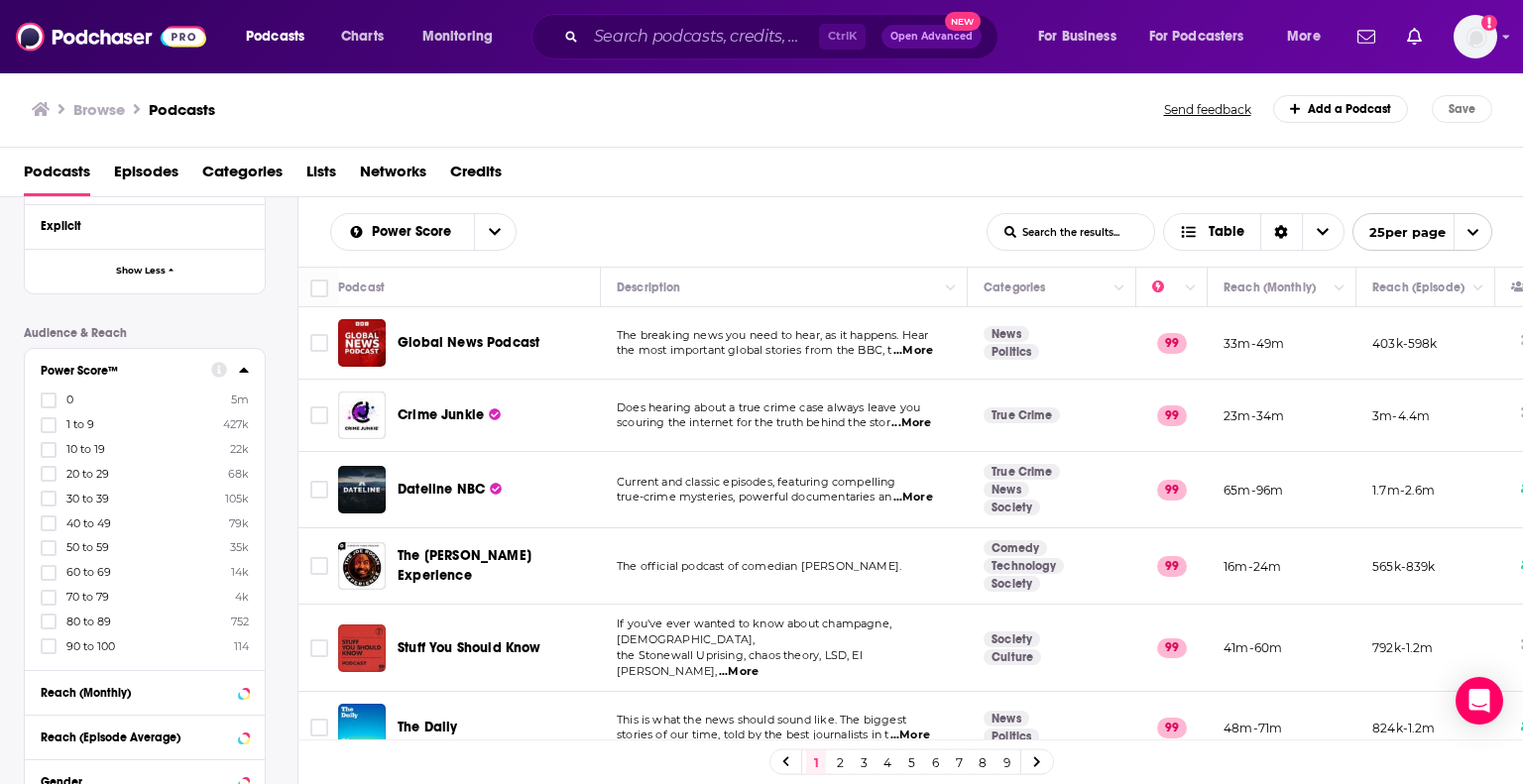 click on "Podcast Details Category Active Status Language Has Guests Brand Safety & Suitability Political Skew Beta Network Date of First Episode Date of Last Episode Episode Length Release Schedule Episode Count Hosting Provider Rating Explicit Show Less Audience & Reach Power Score™ 0 5m 1 to 9 427k 10 to 19 22k 20 to 29 68k 30 to 39 105k 40 to 49 79k 50 to 59 35k 60 to 69 14k 70 to 79 4k 80 to [PHONE_NUMBER] to 100 114 Reach (Monthly) Reach (Episode Average) Gender Age Income Show More" at bounding box center [161, 247] 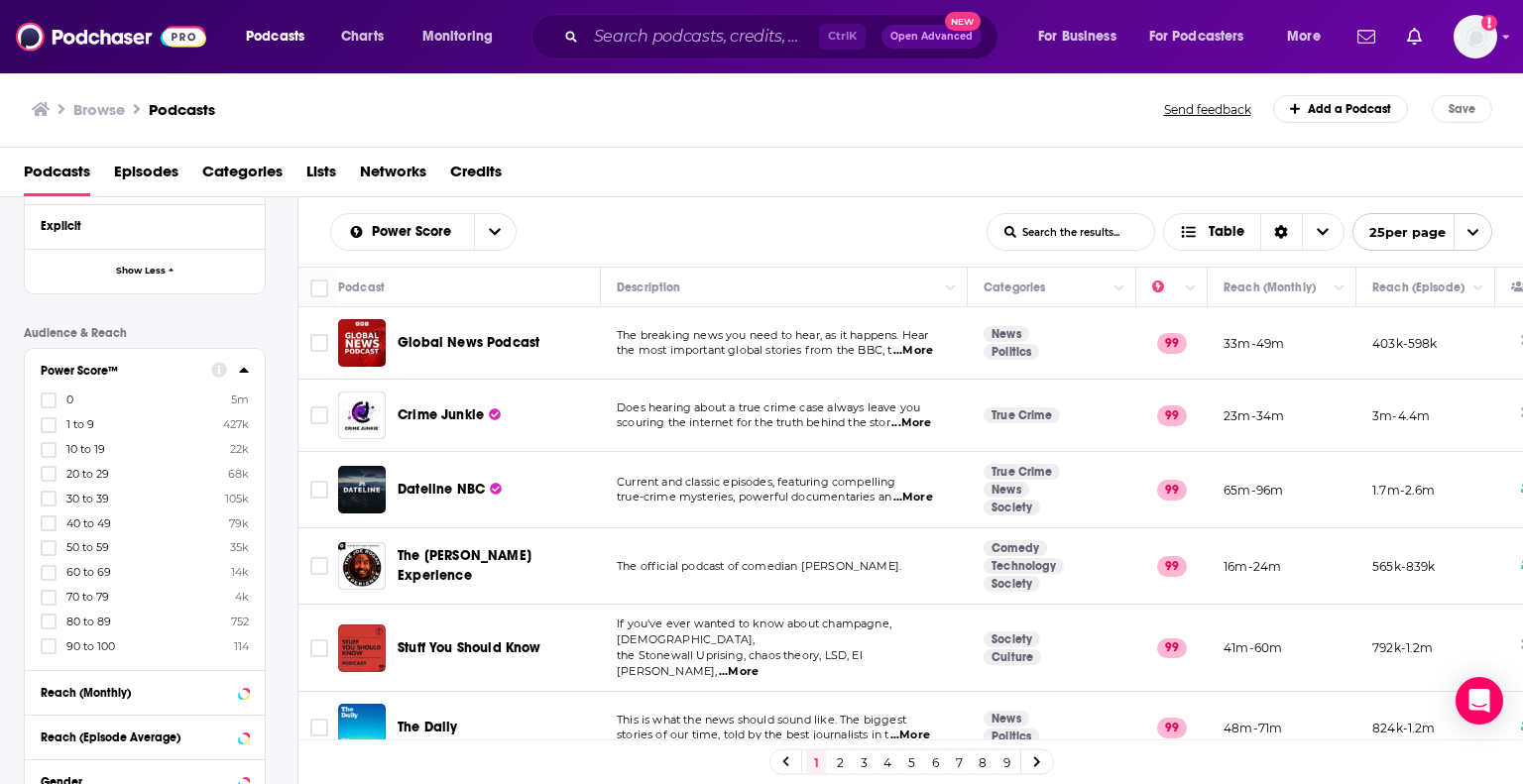 click 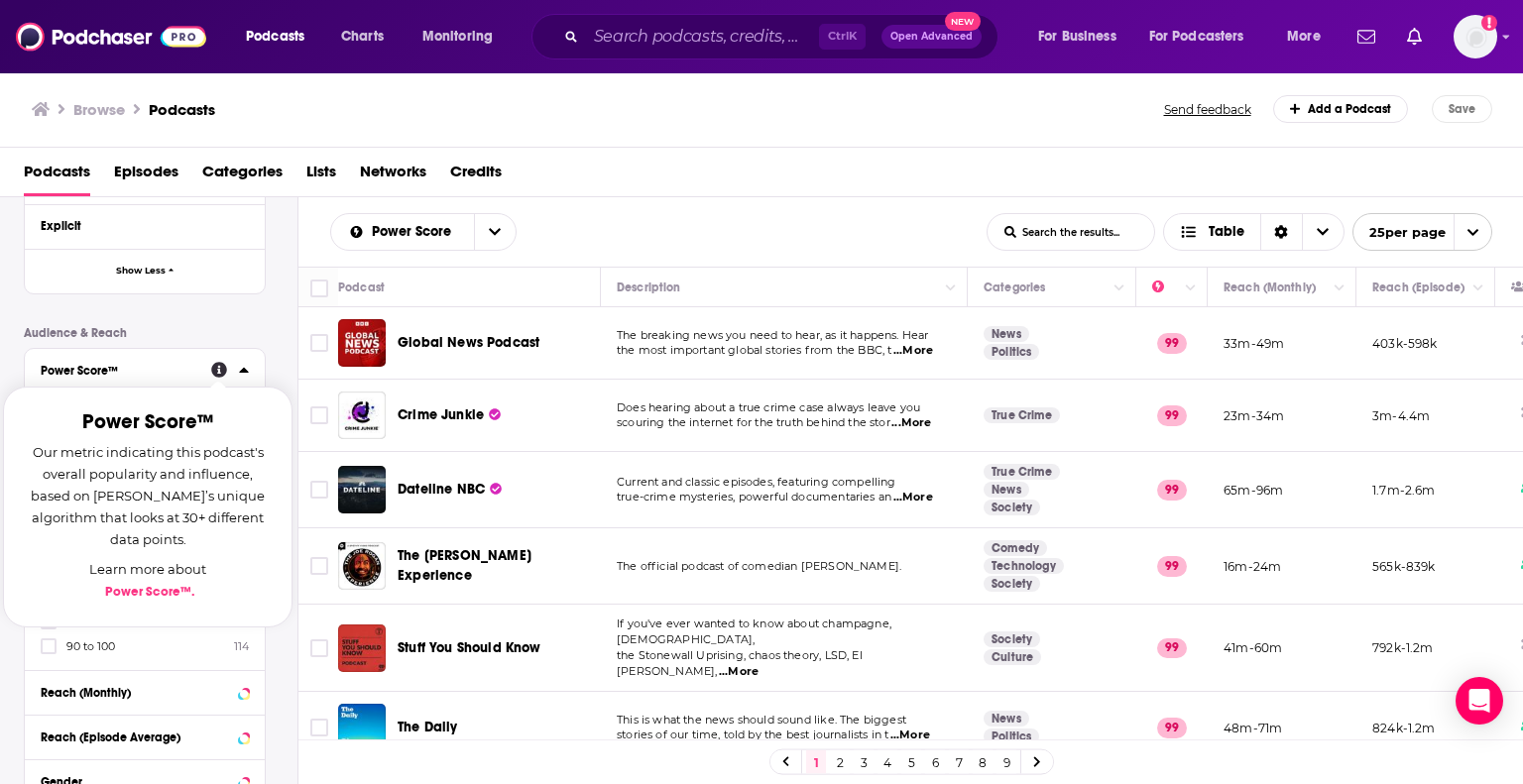 click 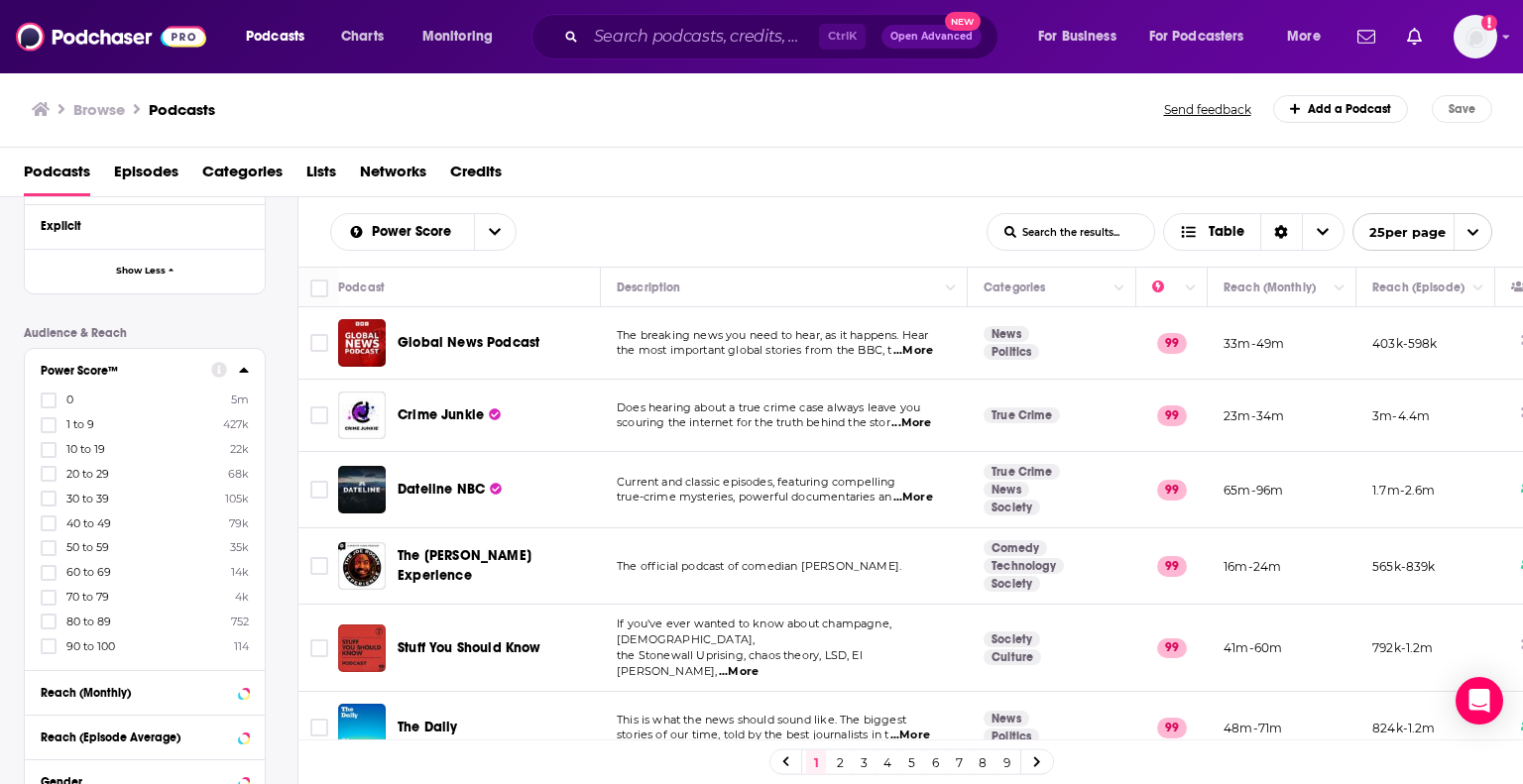 click on "1 to 9 427k" at bounding box center [145, 424] 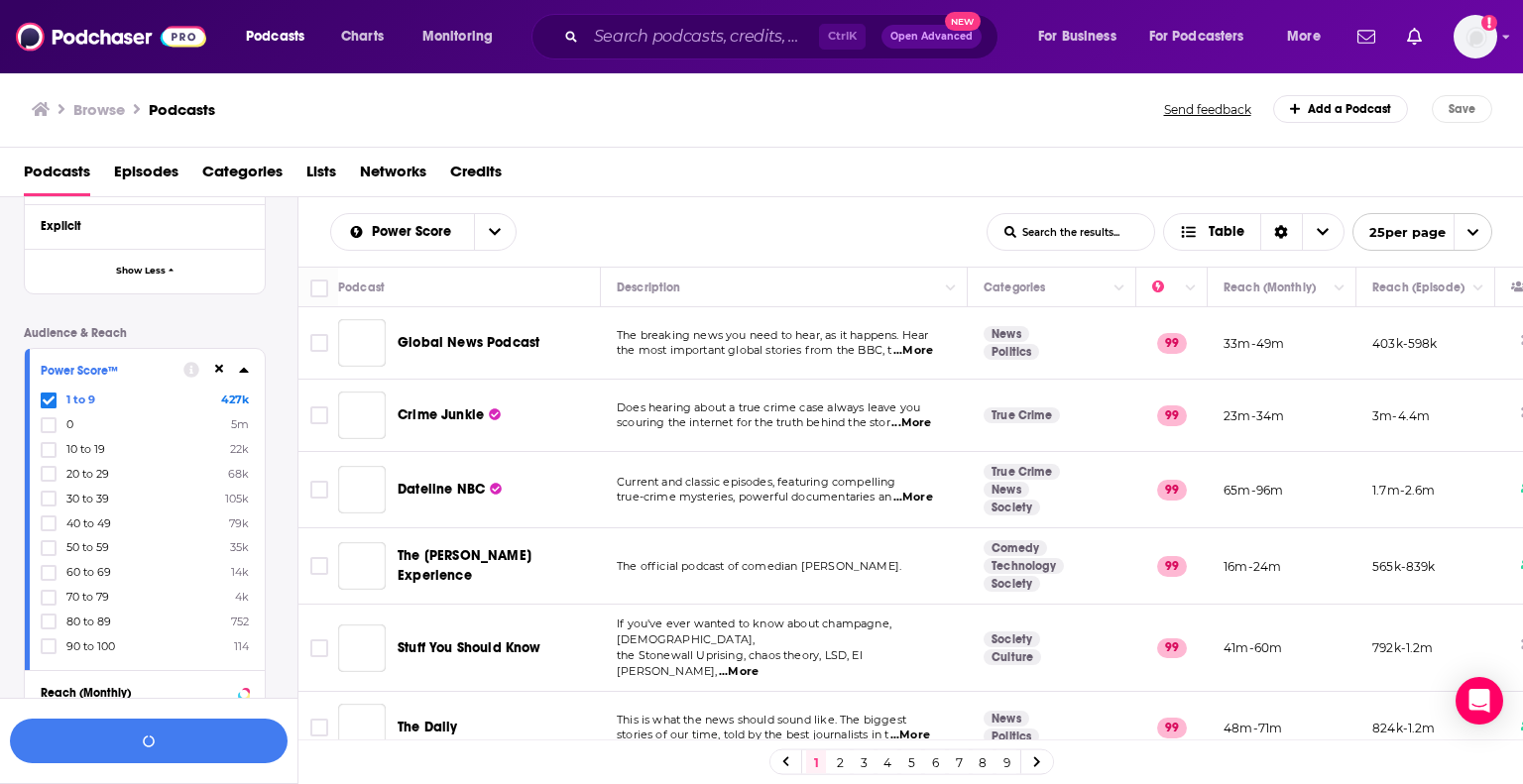 scroll, scrollTop: 841, scrollLeft: 0, axis: vertical 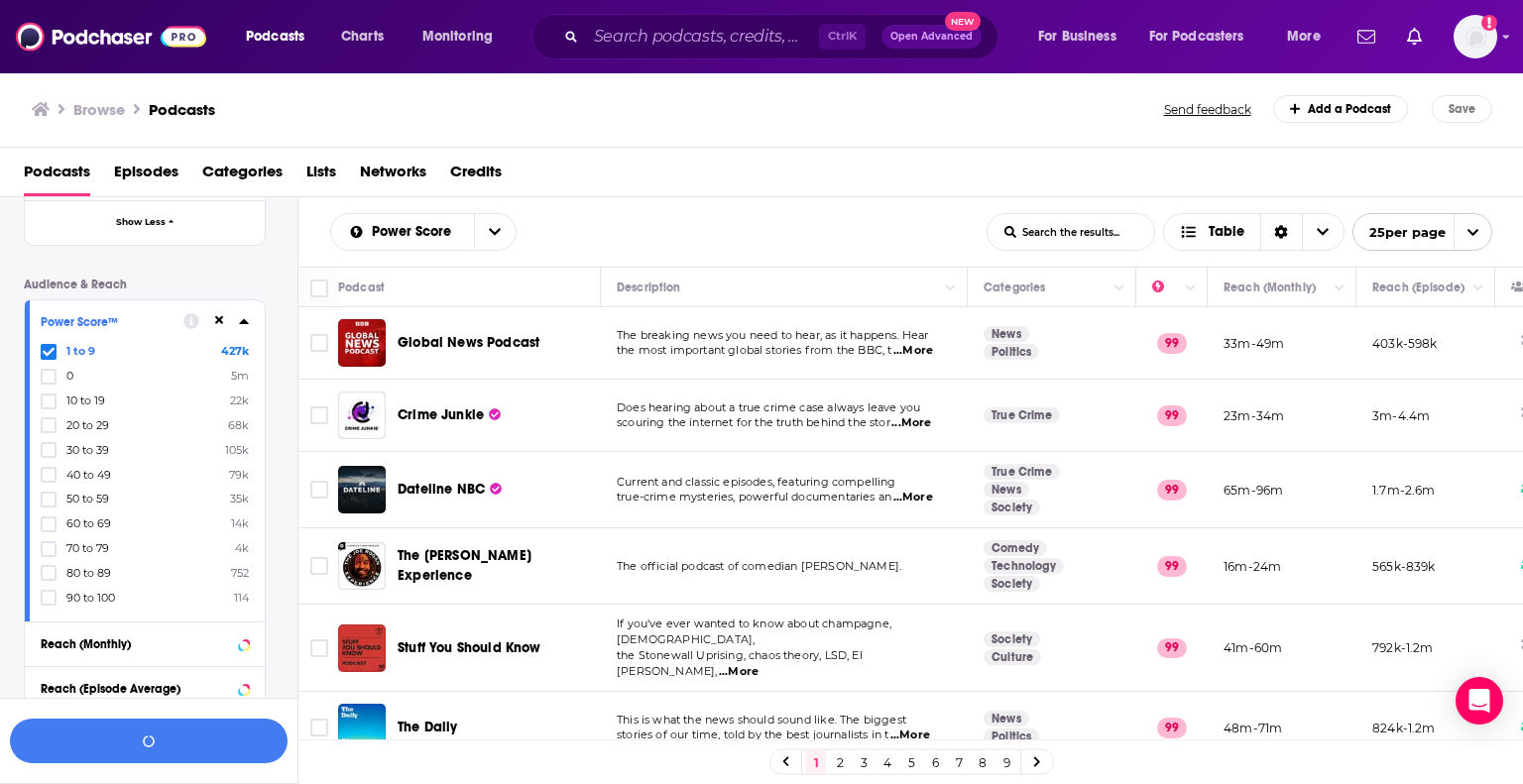 click at bounding box center (49, 352) 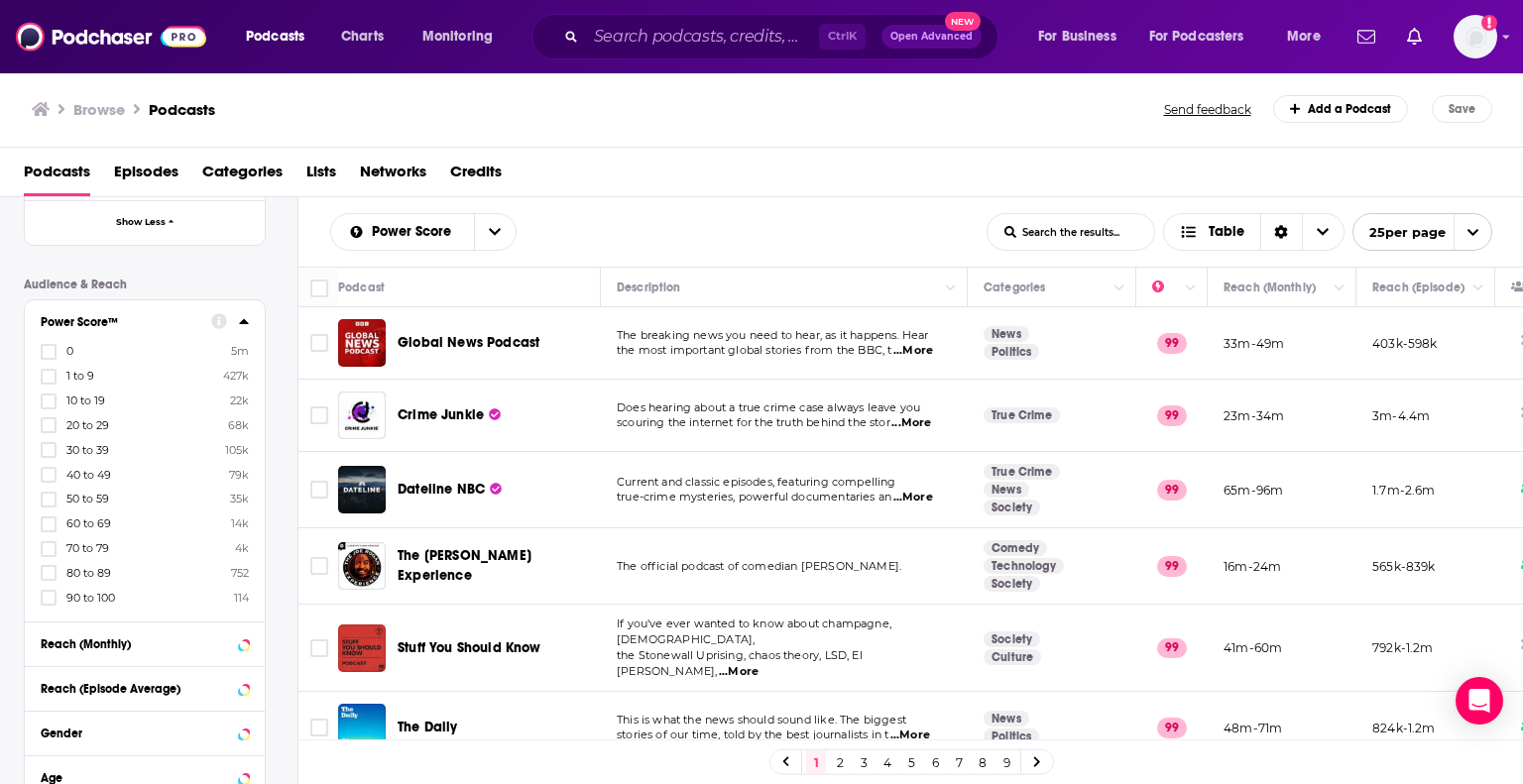 click 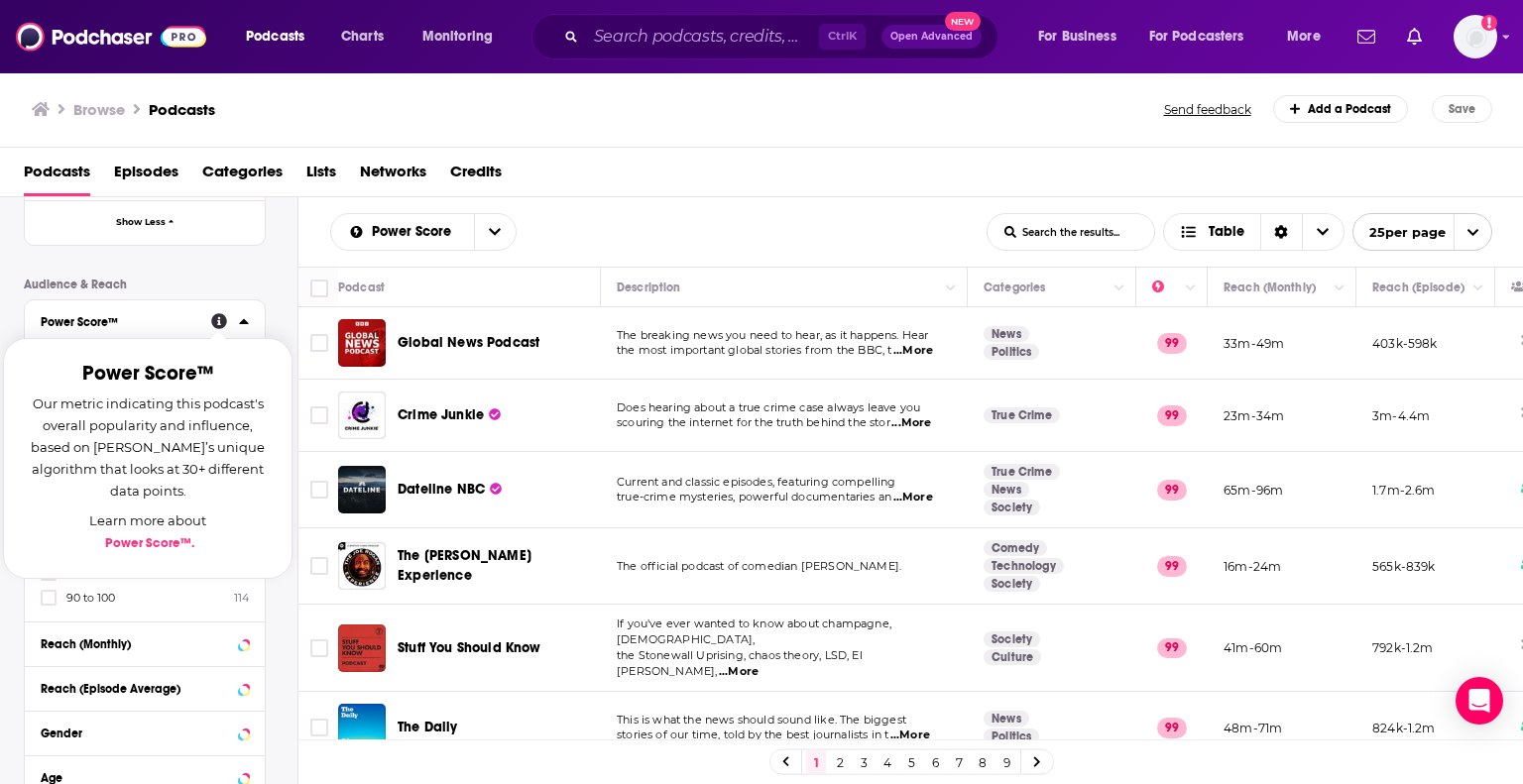 click 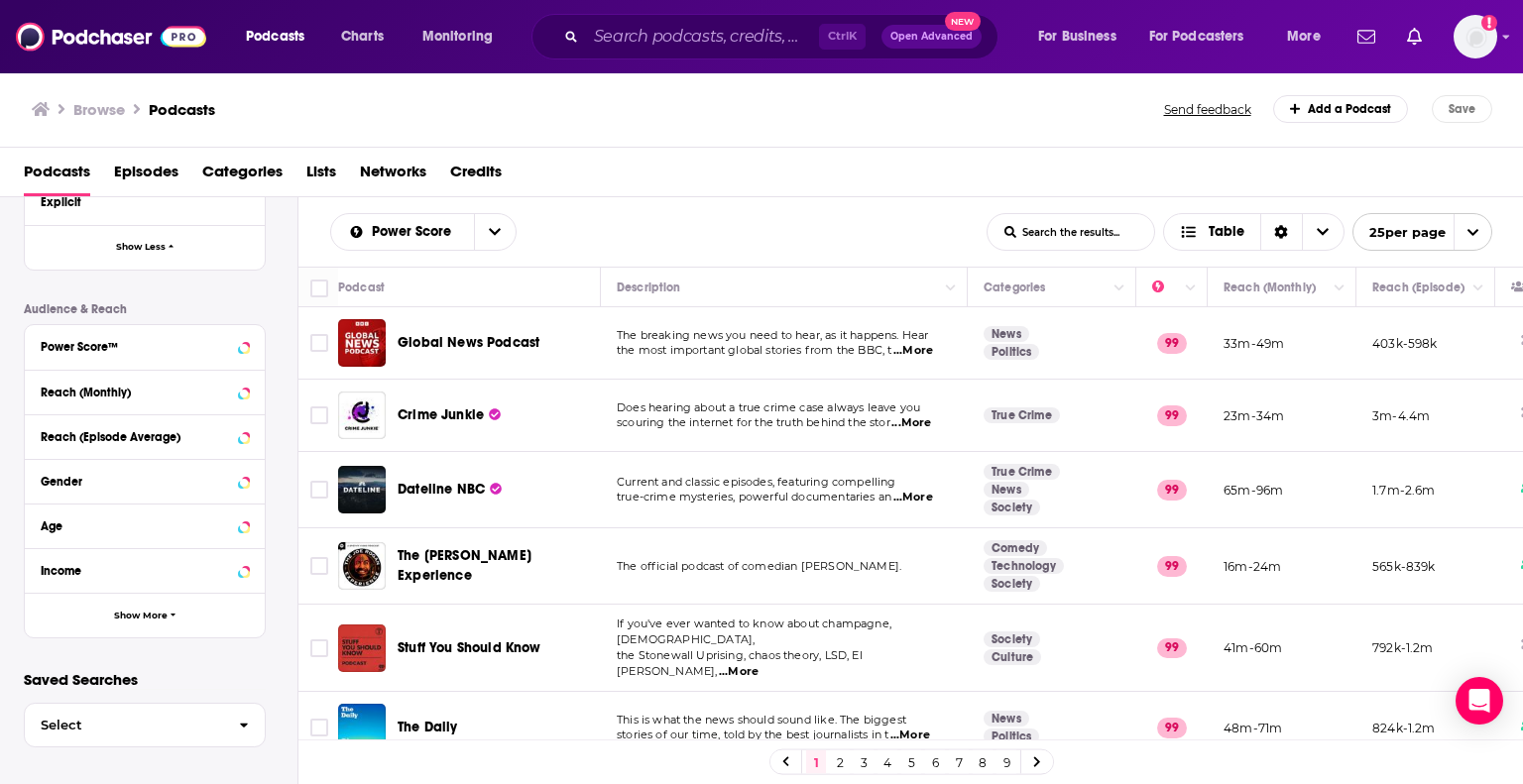 scroll, scrollTop: 818, scrollLeft: 0, axis: vertical 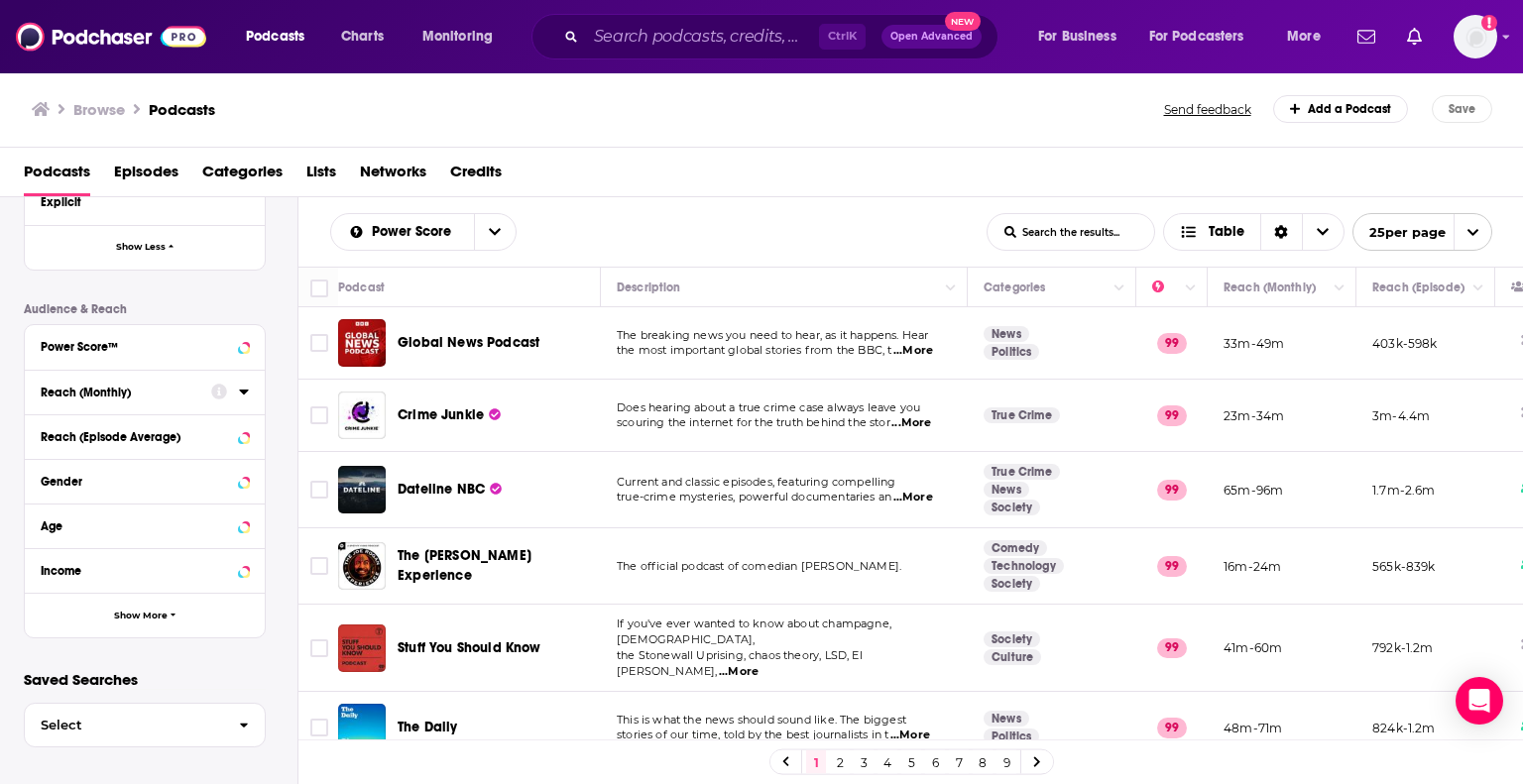click 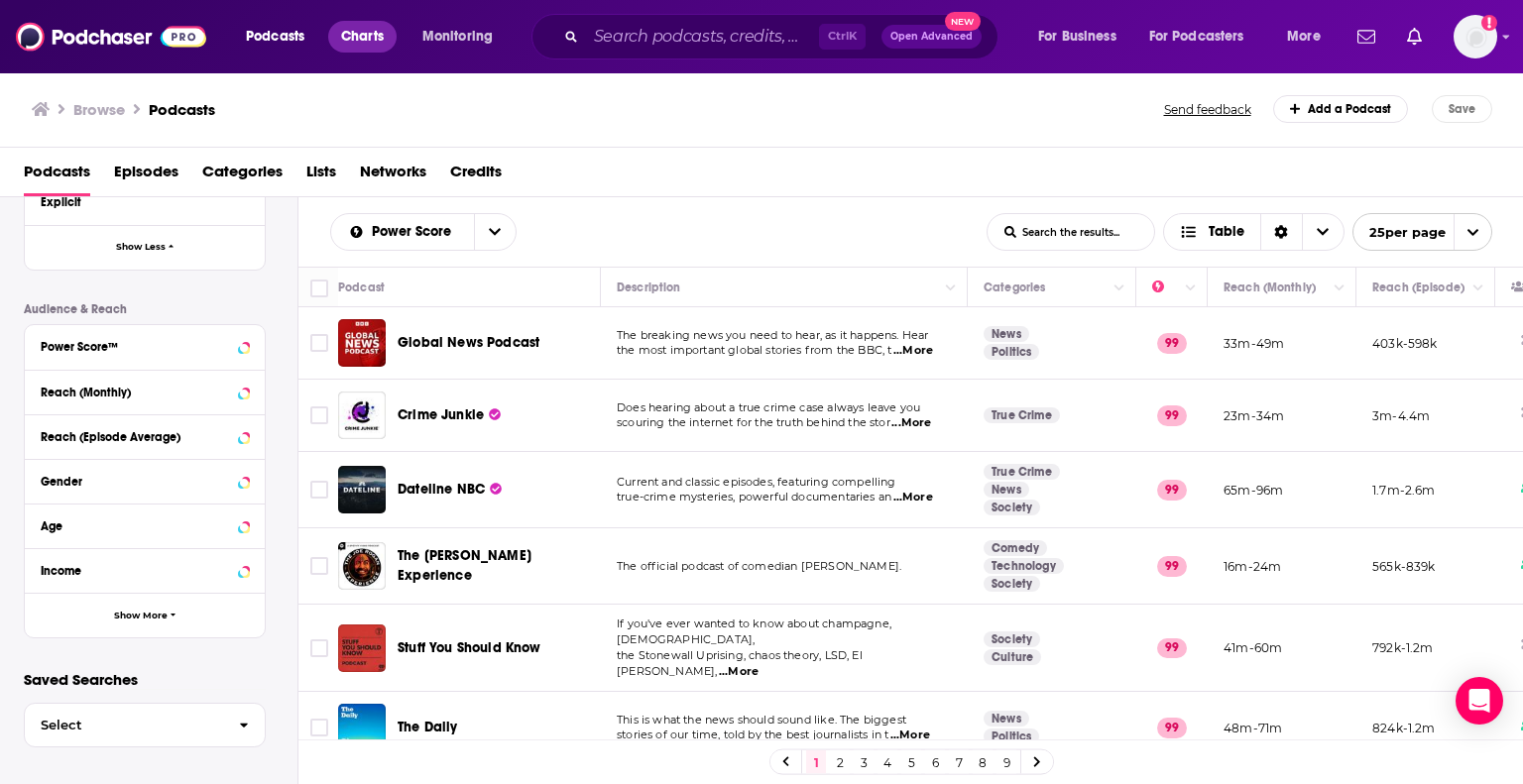 click on "Charts" at bounding box center (362, 37) 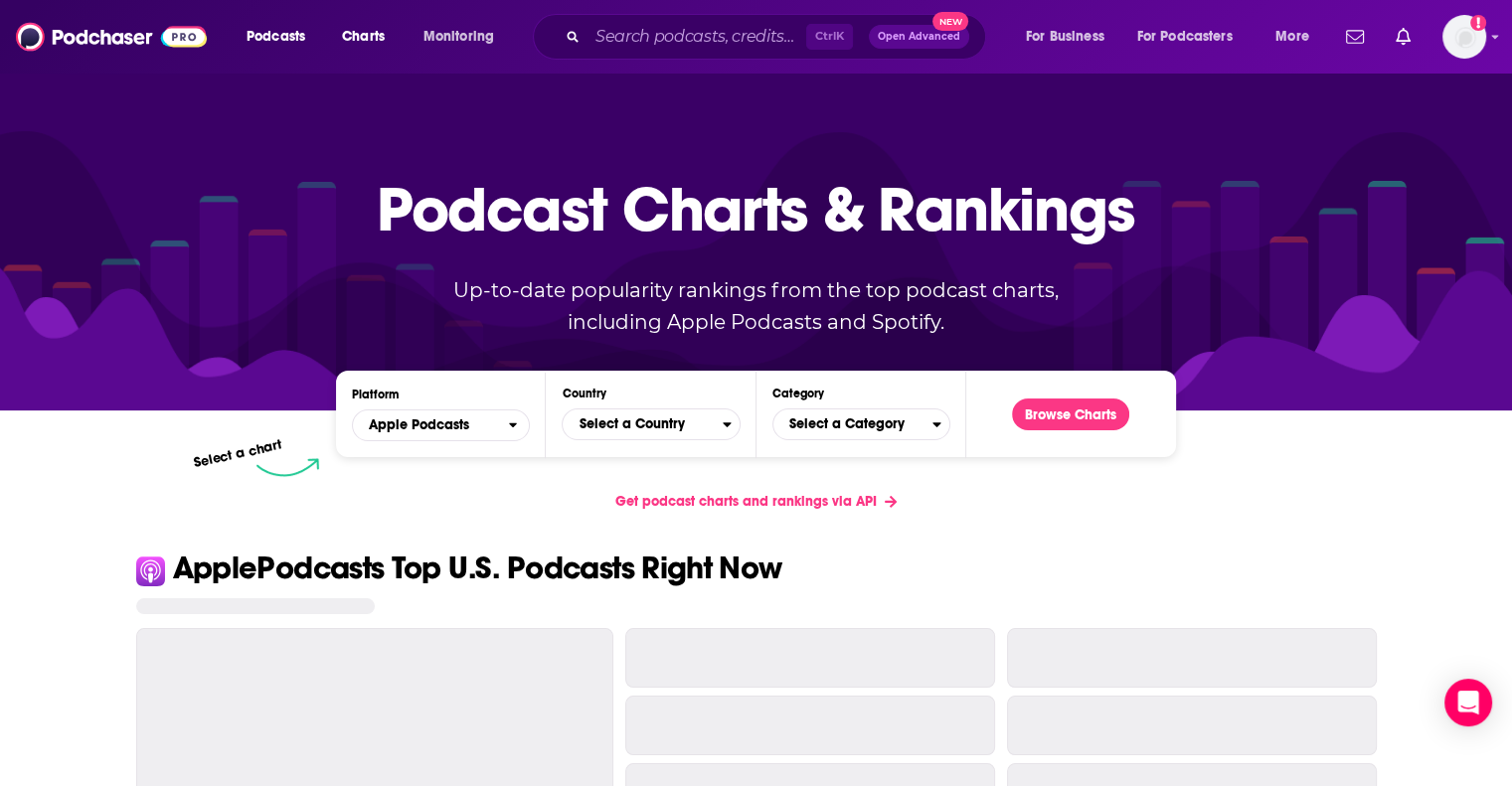 click on "Podcasts Charts Monitoring" at bounding box center [392, 37] 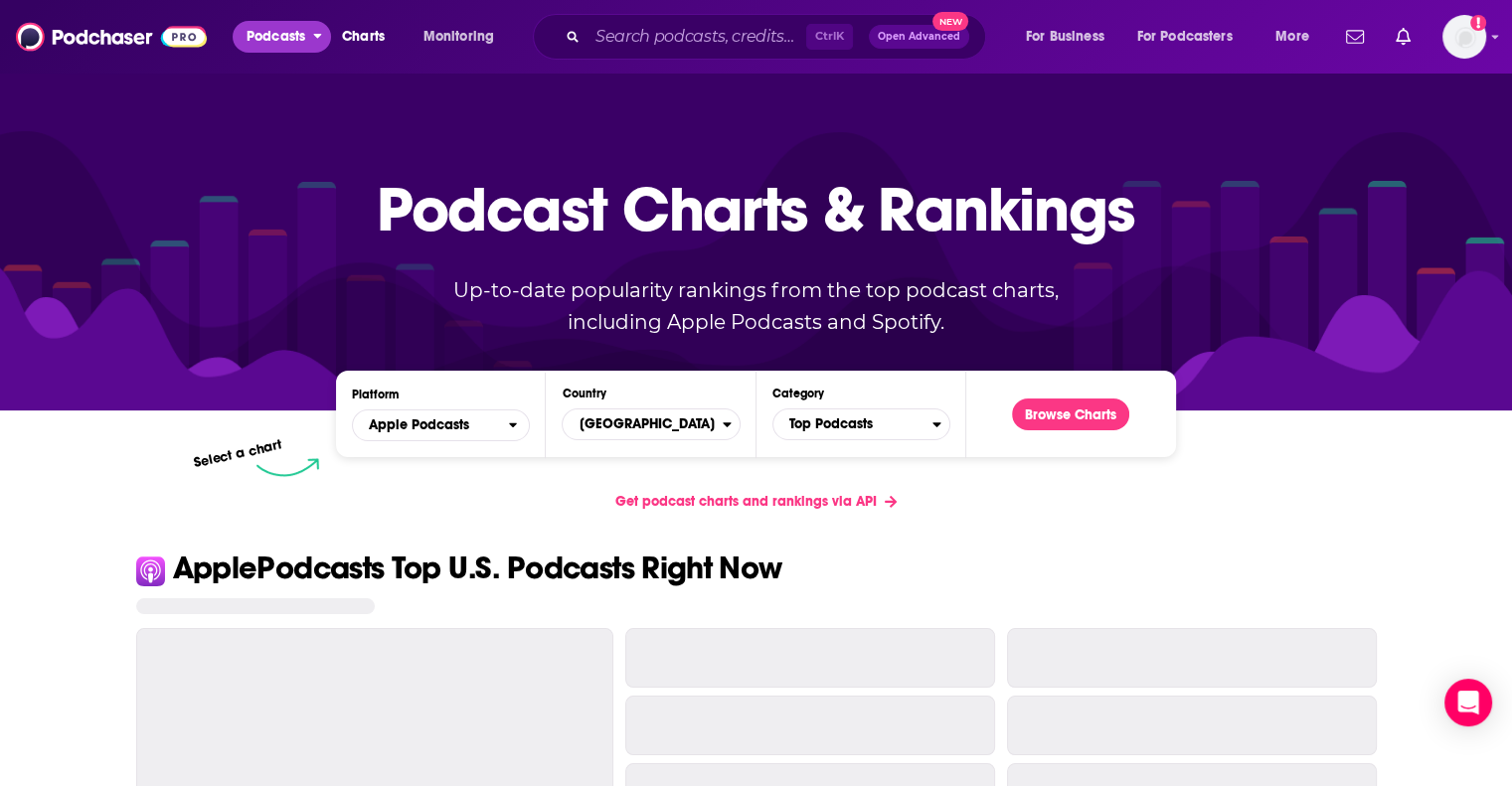 click on "Podcasts" at bounding box center [275, 37] 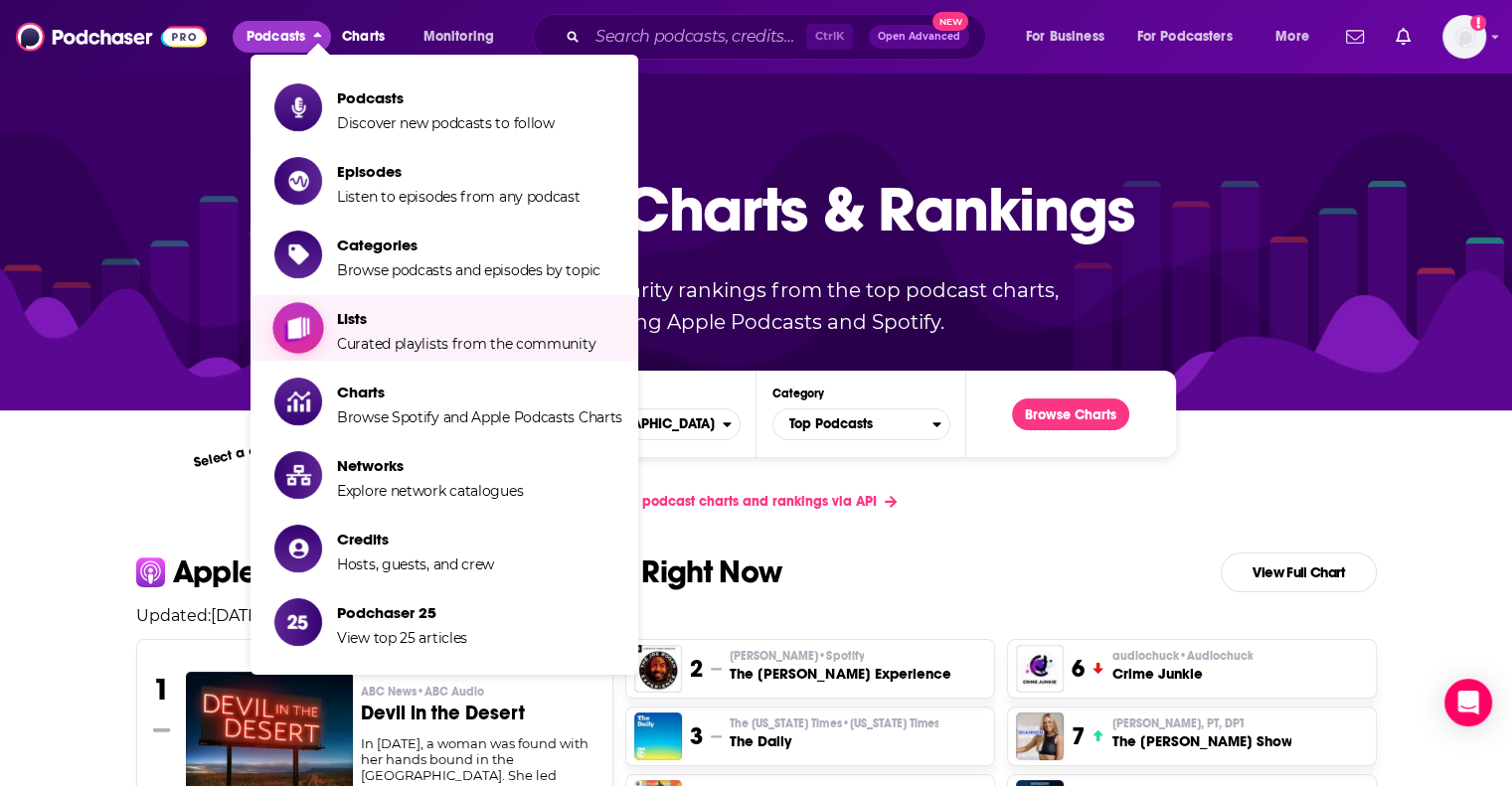 click on "Lists" at bounding box center [466, 318] 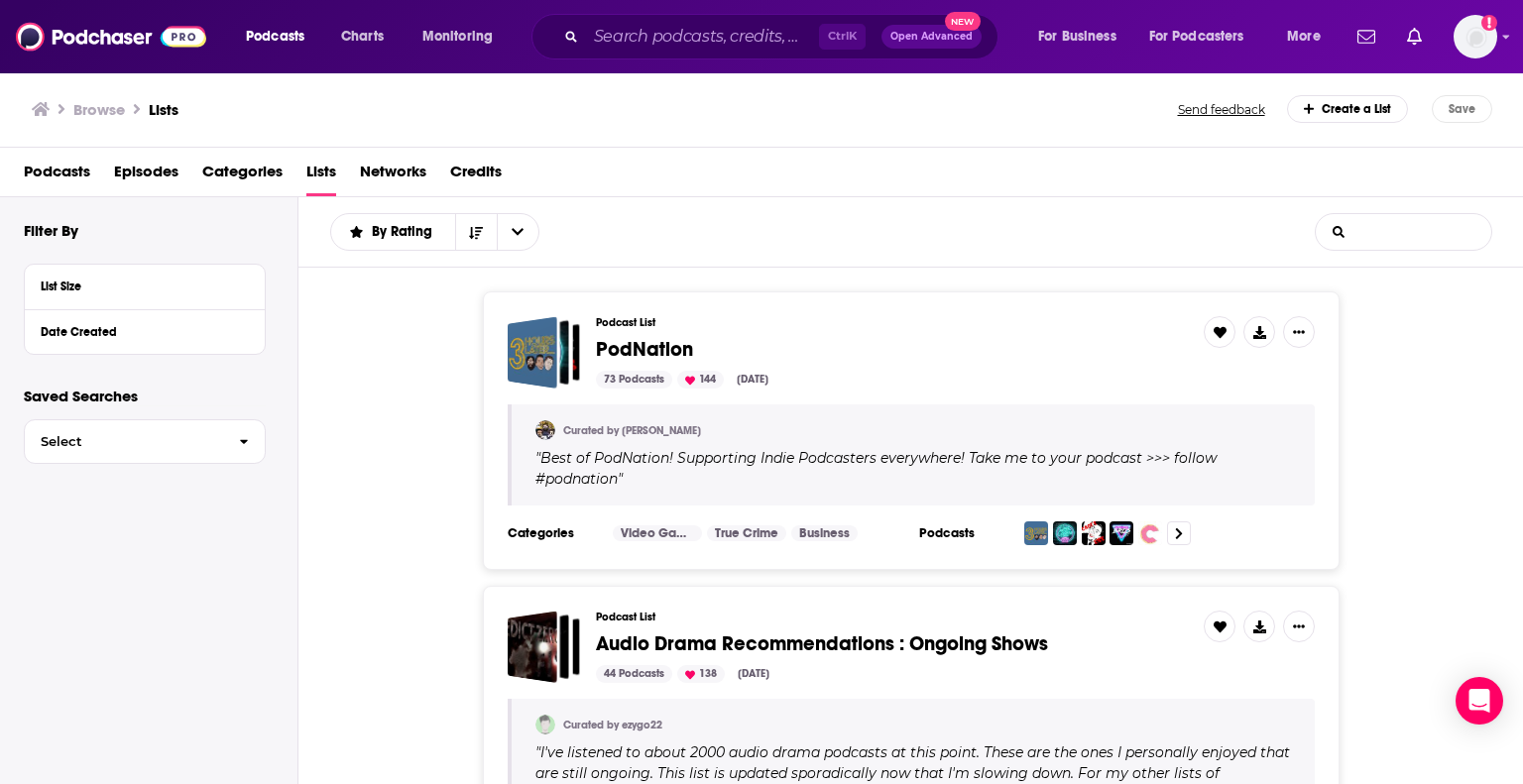 click on "List Search Input" at bounding box center (1403, 232) 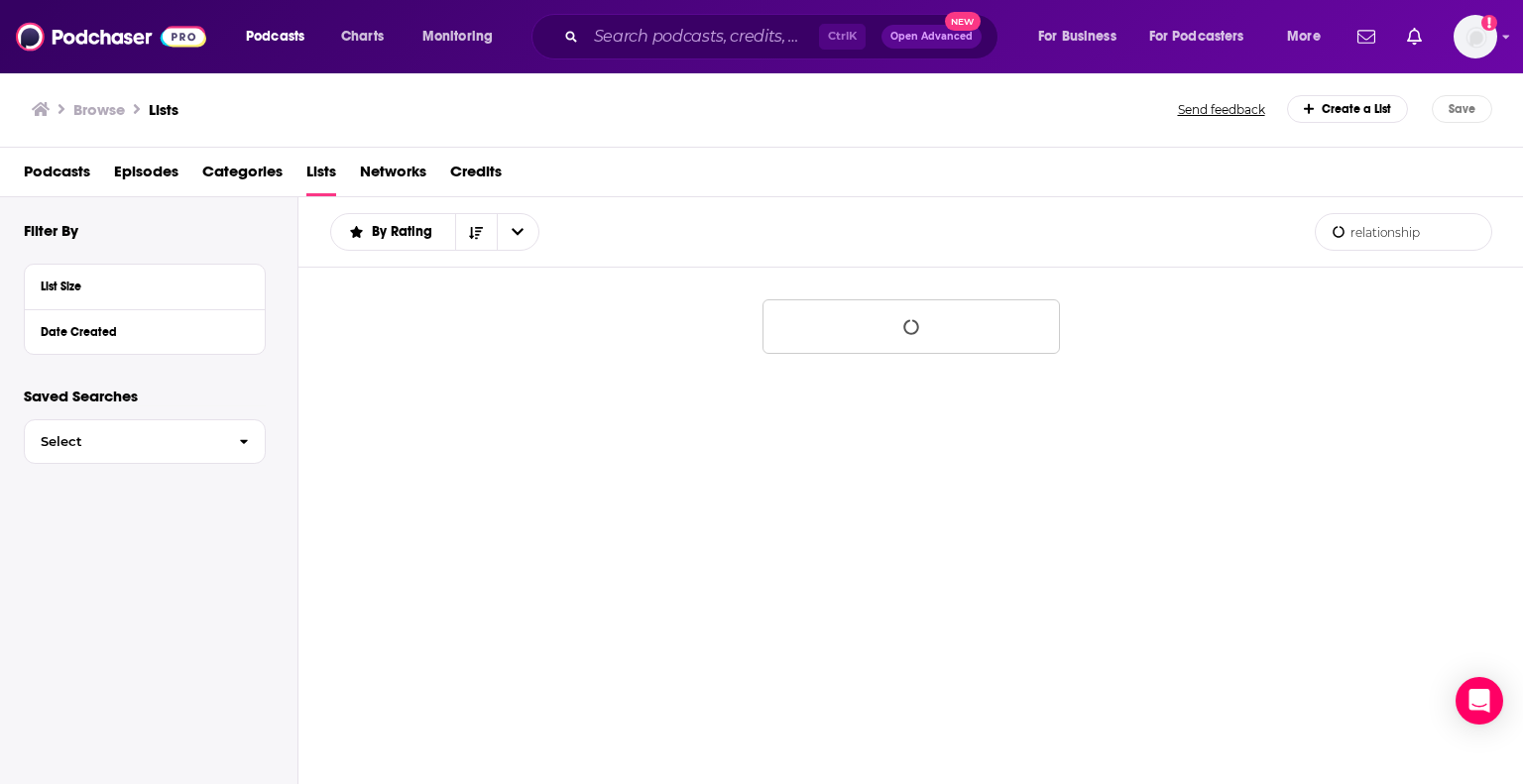 type on "relationship" 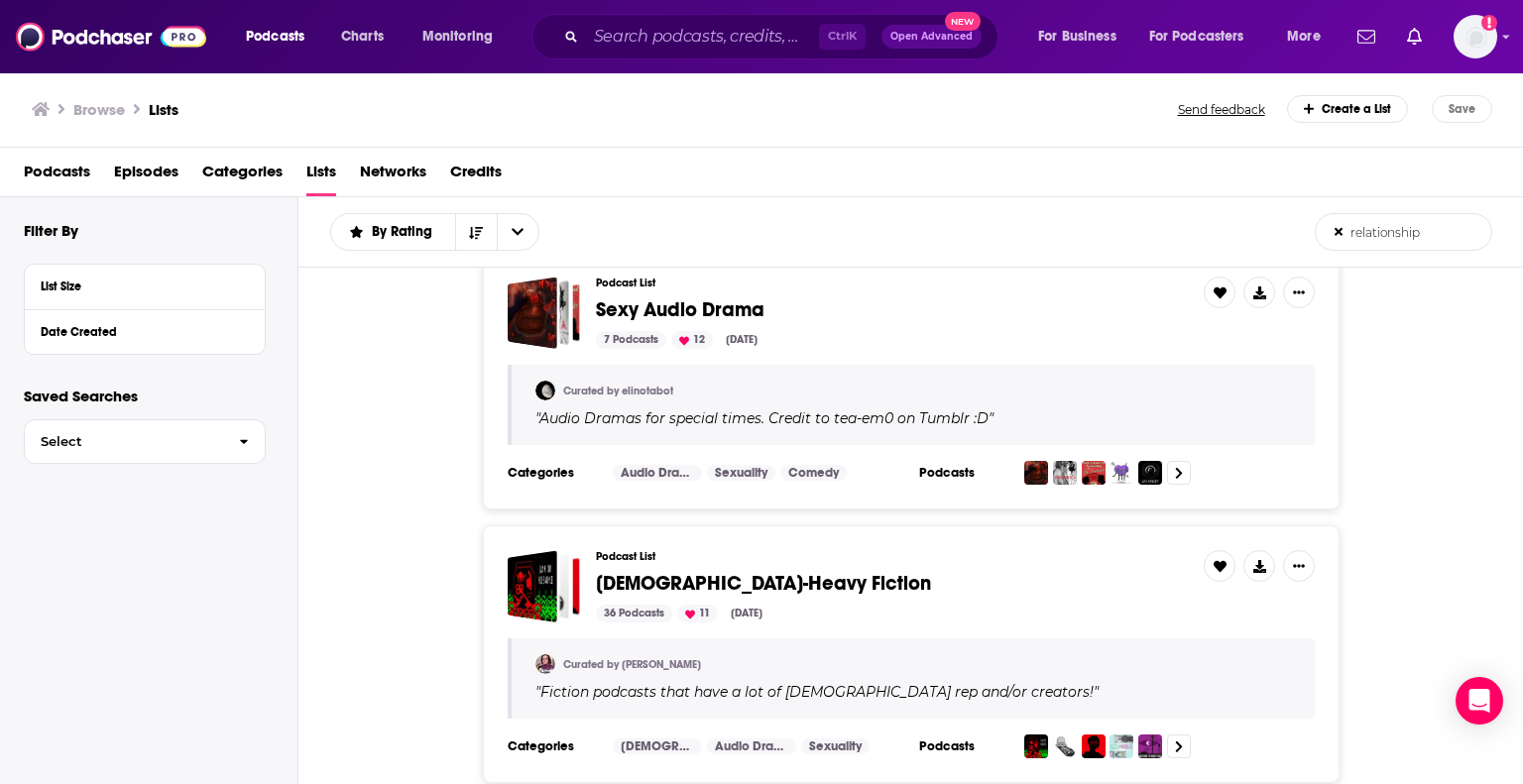 scroll, scrollTop: 1883, scrollLeft: 0, axis: vertical 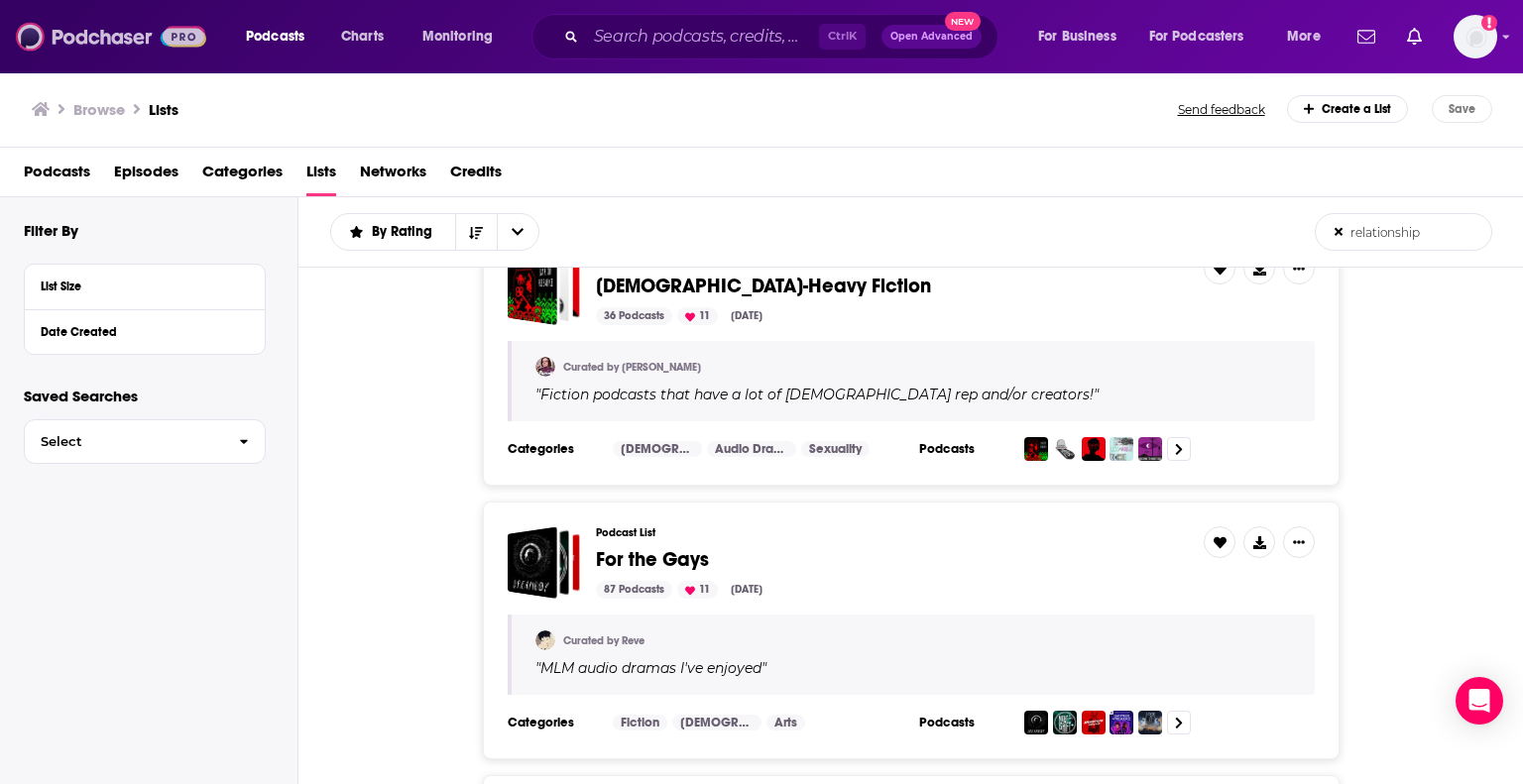 click at bounding box center [111, 37] 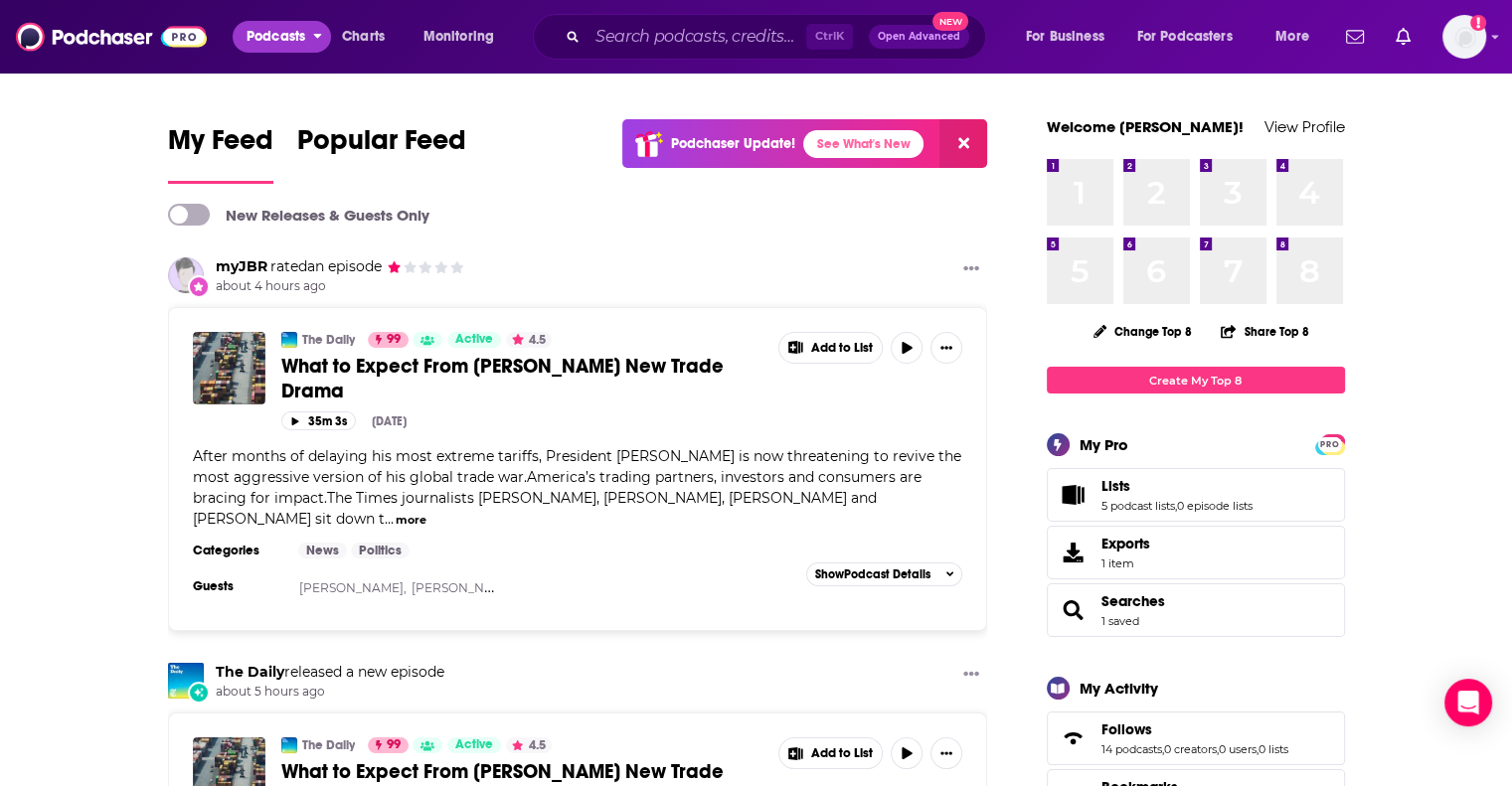 click on "Podcasts" at bounding box center (275, 37) 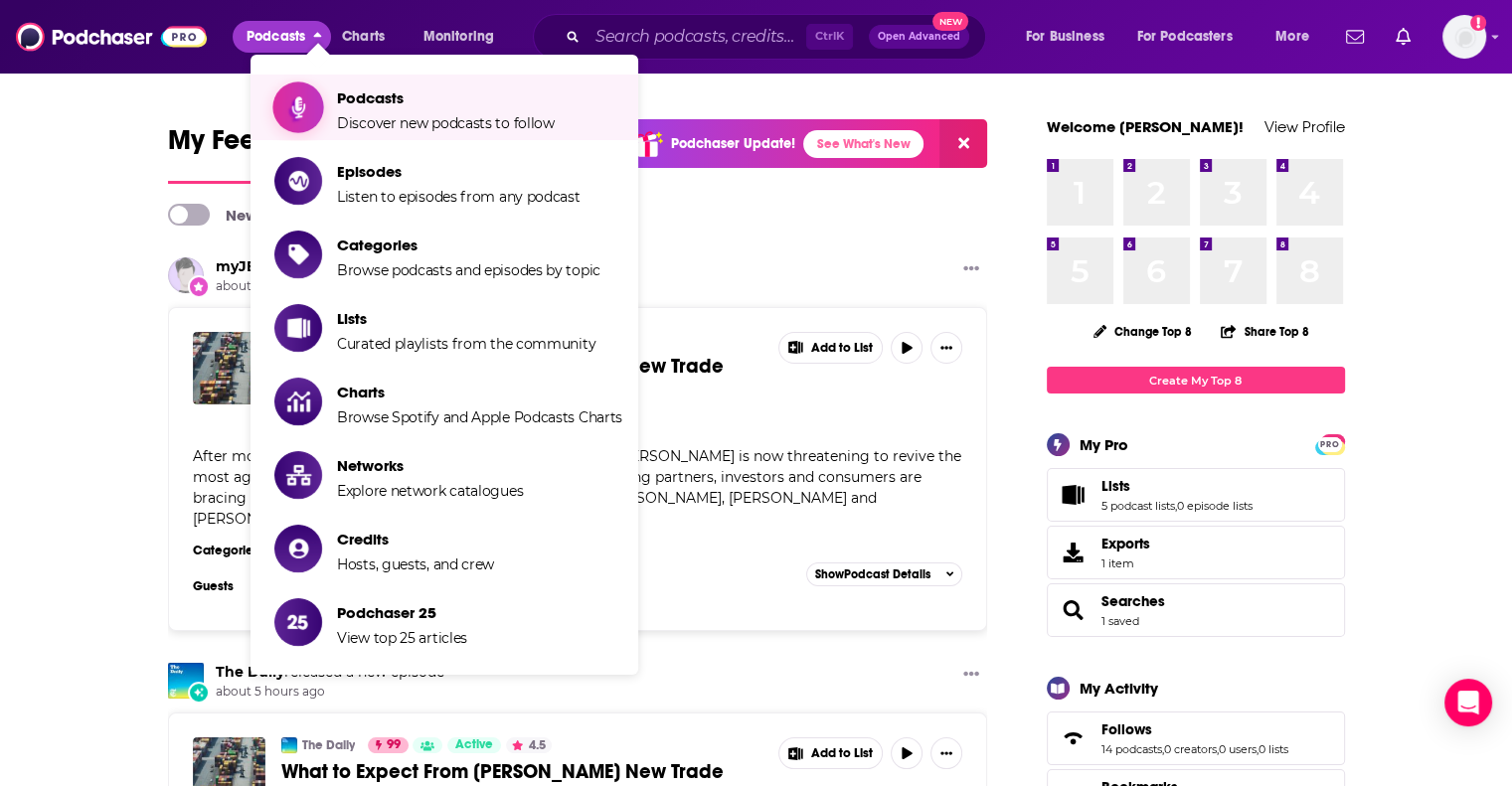 click 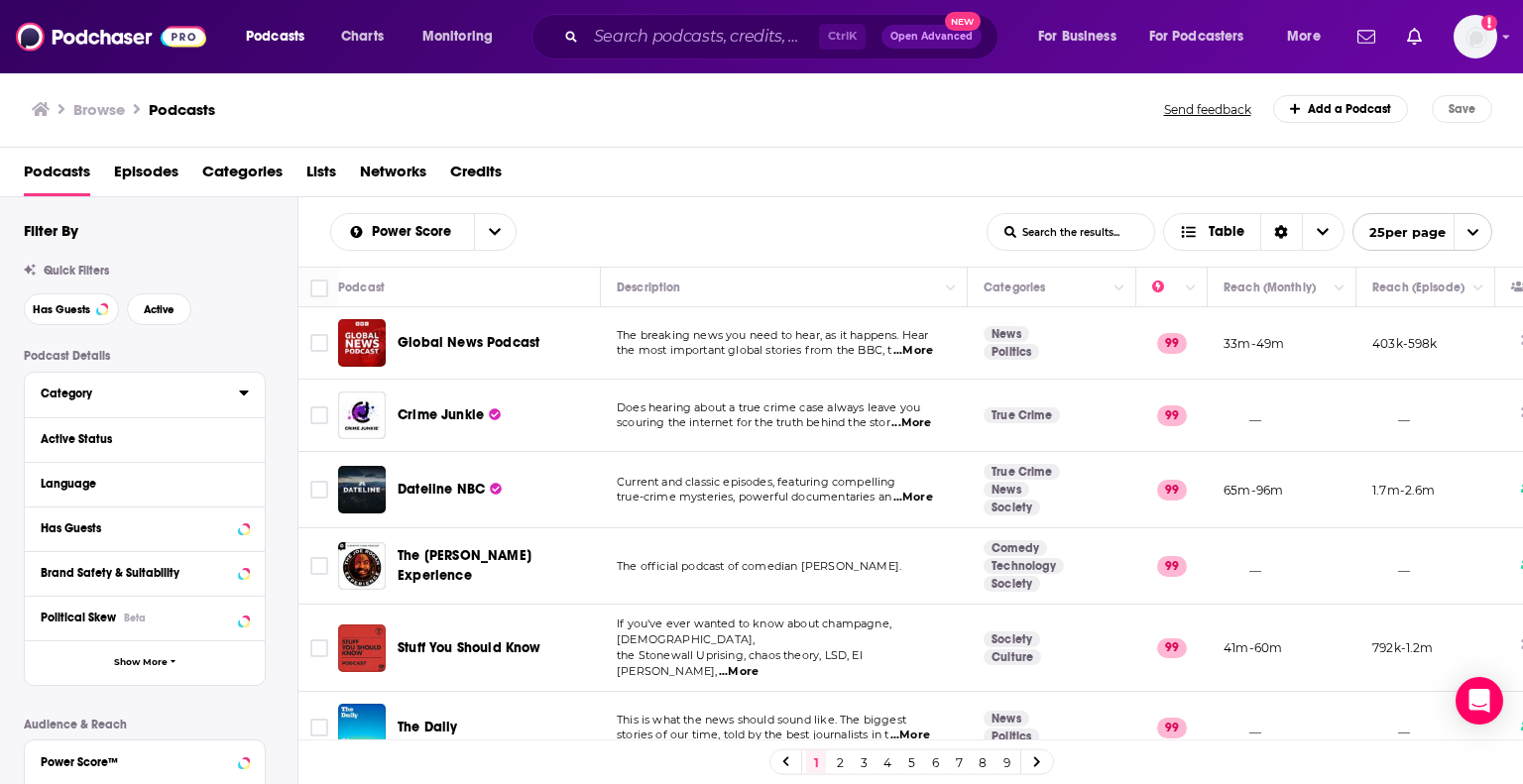 click on "Category" at bounding box center [133, 393] 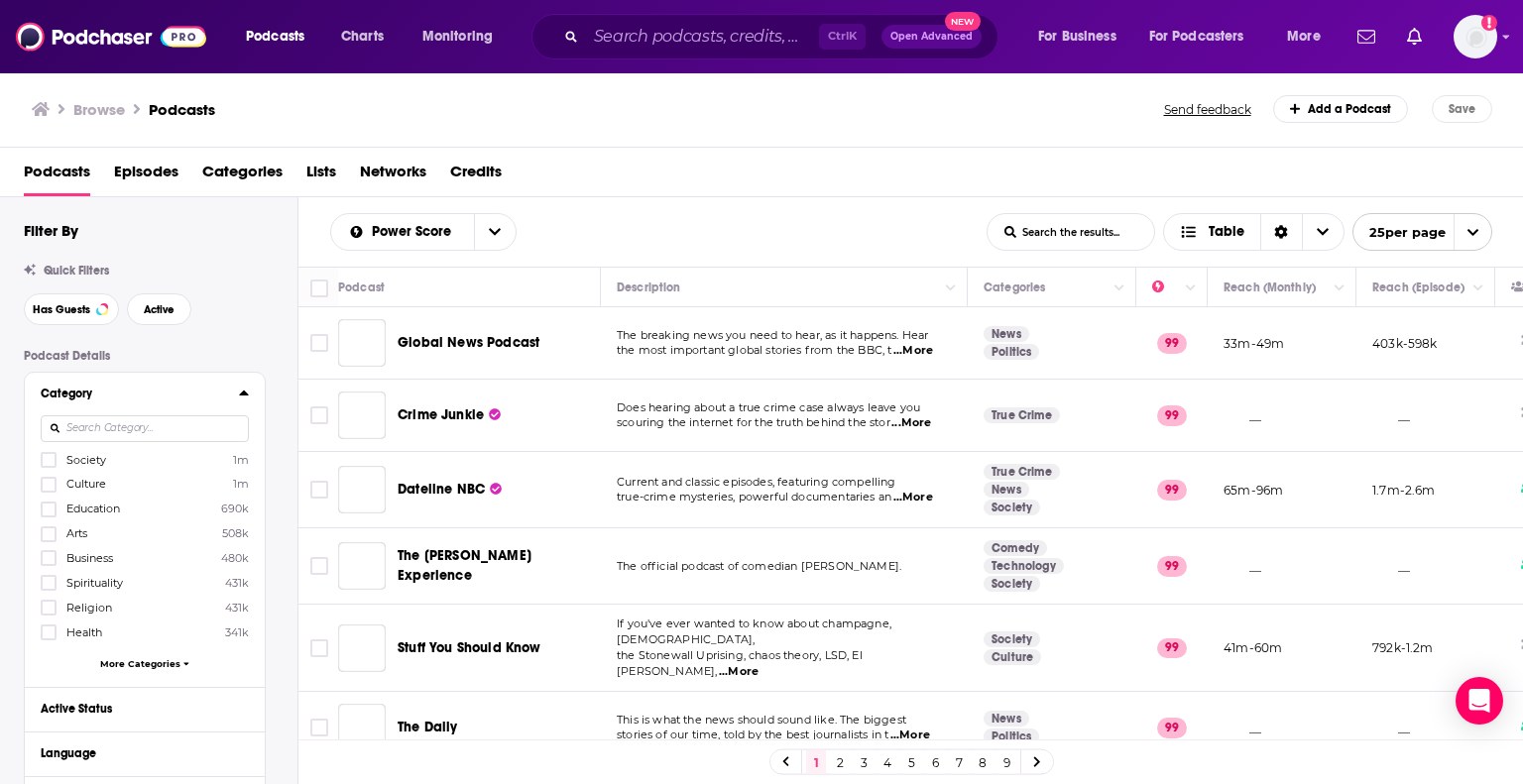 click at bounding box center (145, 428) 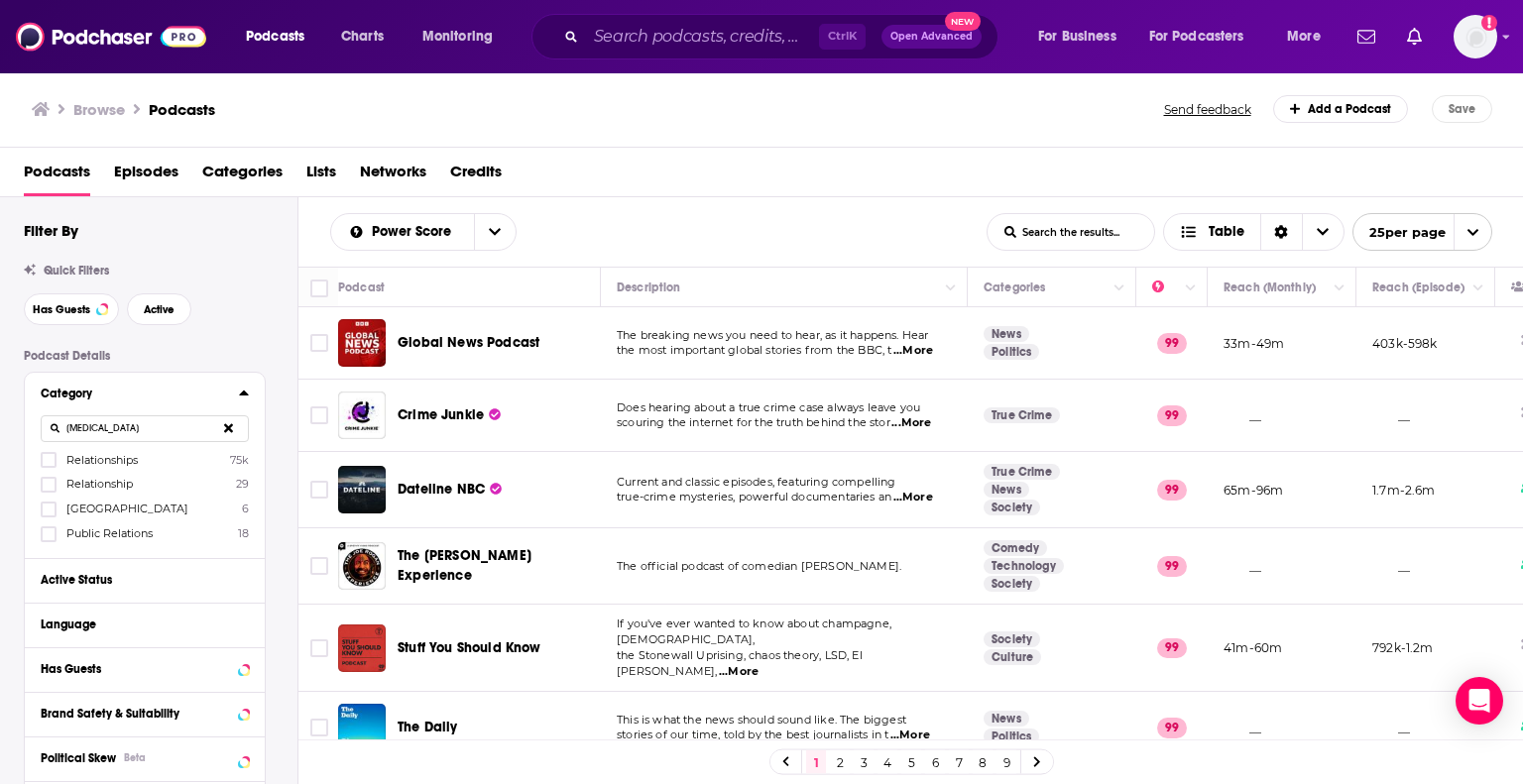 type on "[MEDICAL_DATA]" 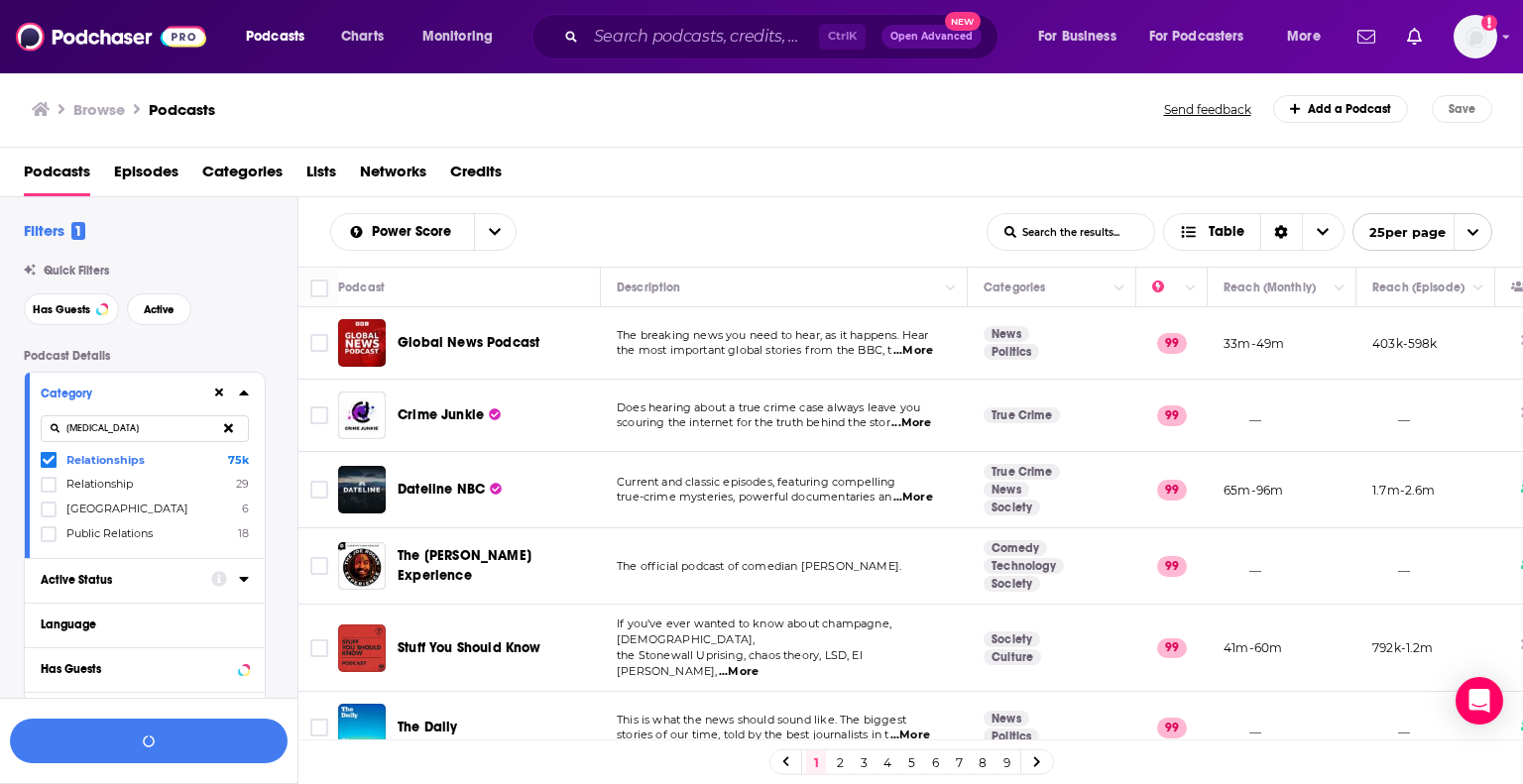 click on "Active Status" at bounding box center [119, 580] 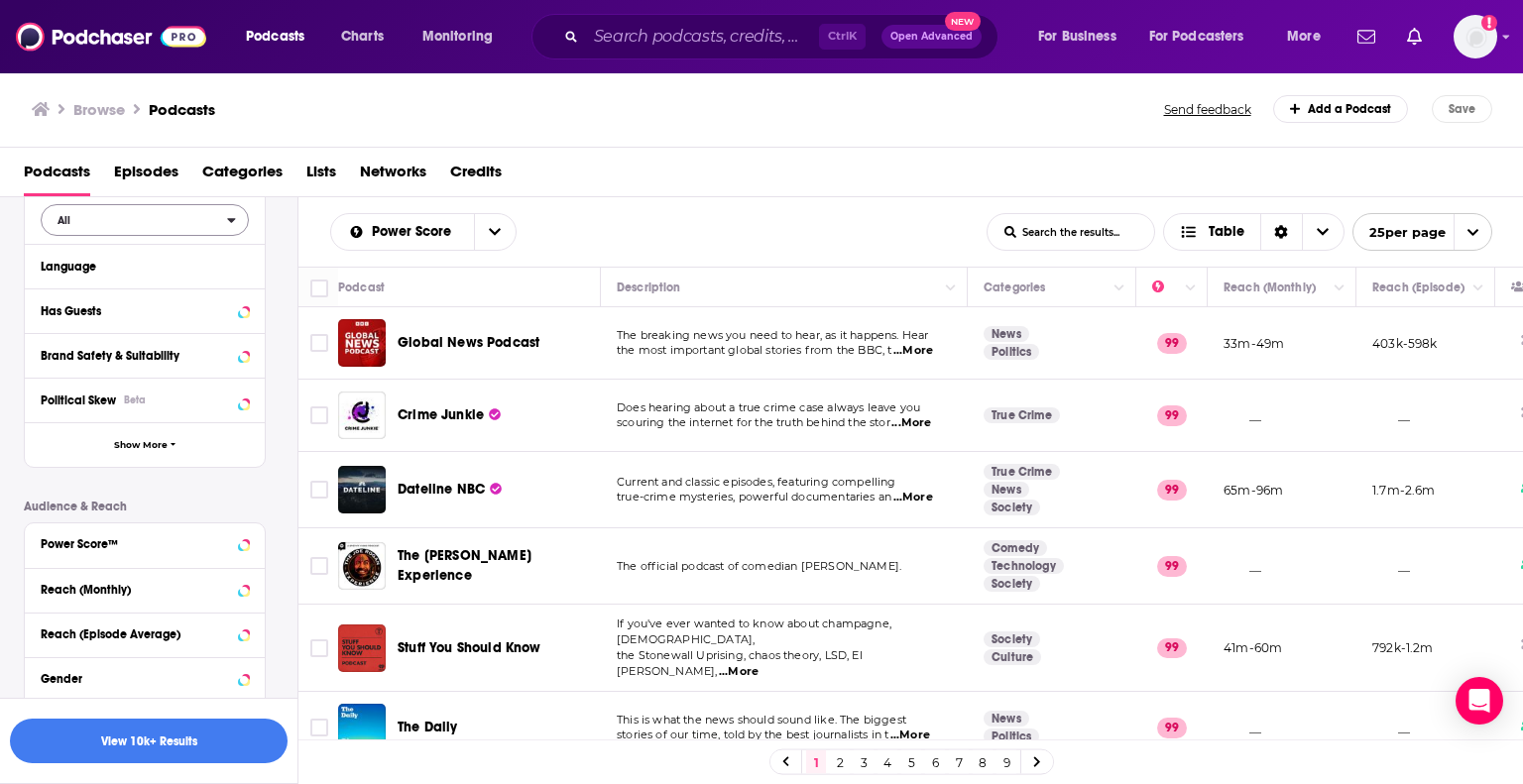 scroll, scrollTop: 198, scrollLeft: 0, axis: vertical 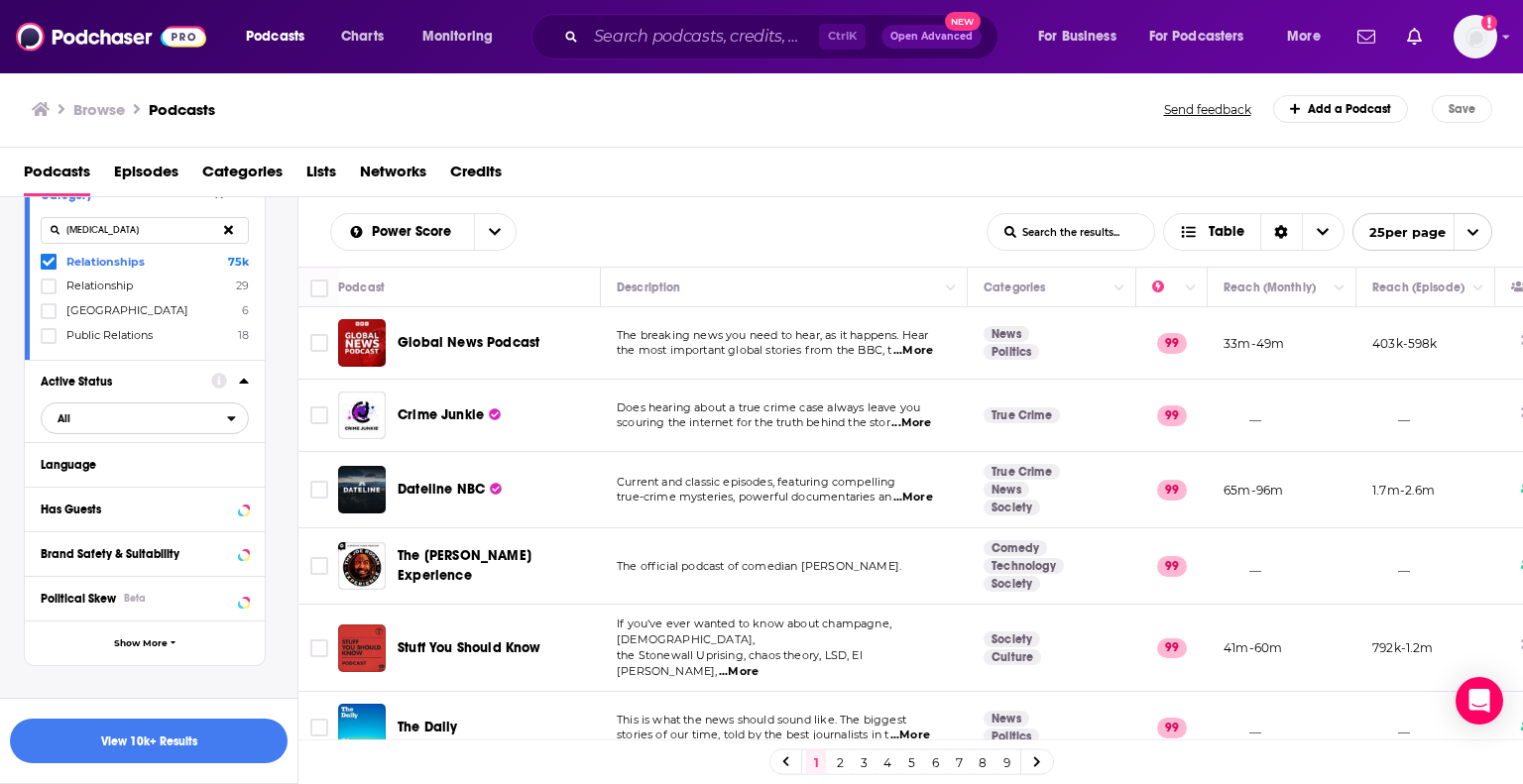 click on "All" at bounding box center (134, 418) 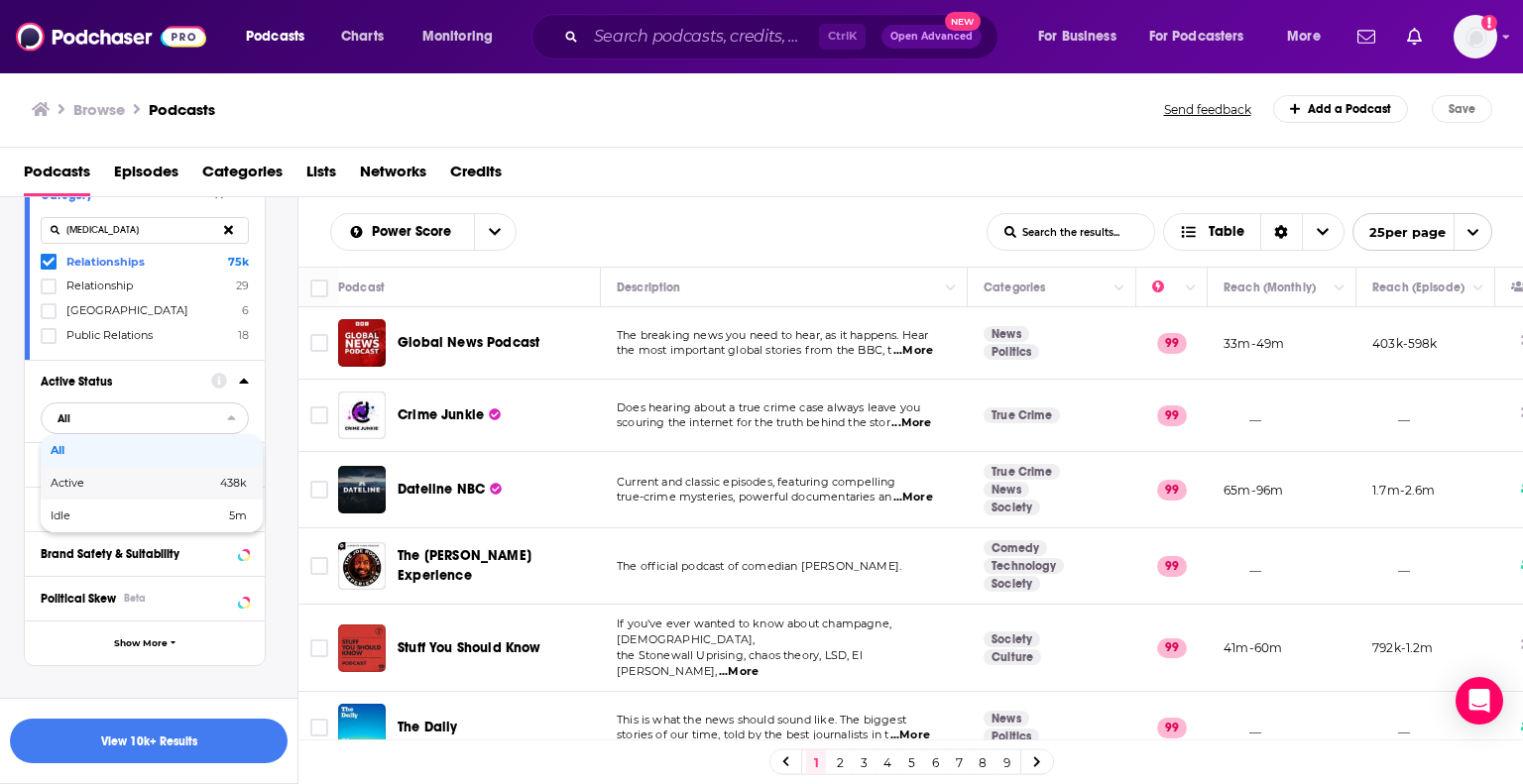 click on "Active" at bounding box center (100, 483) 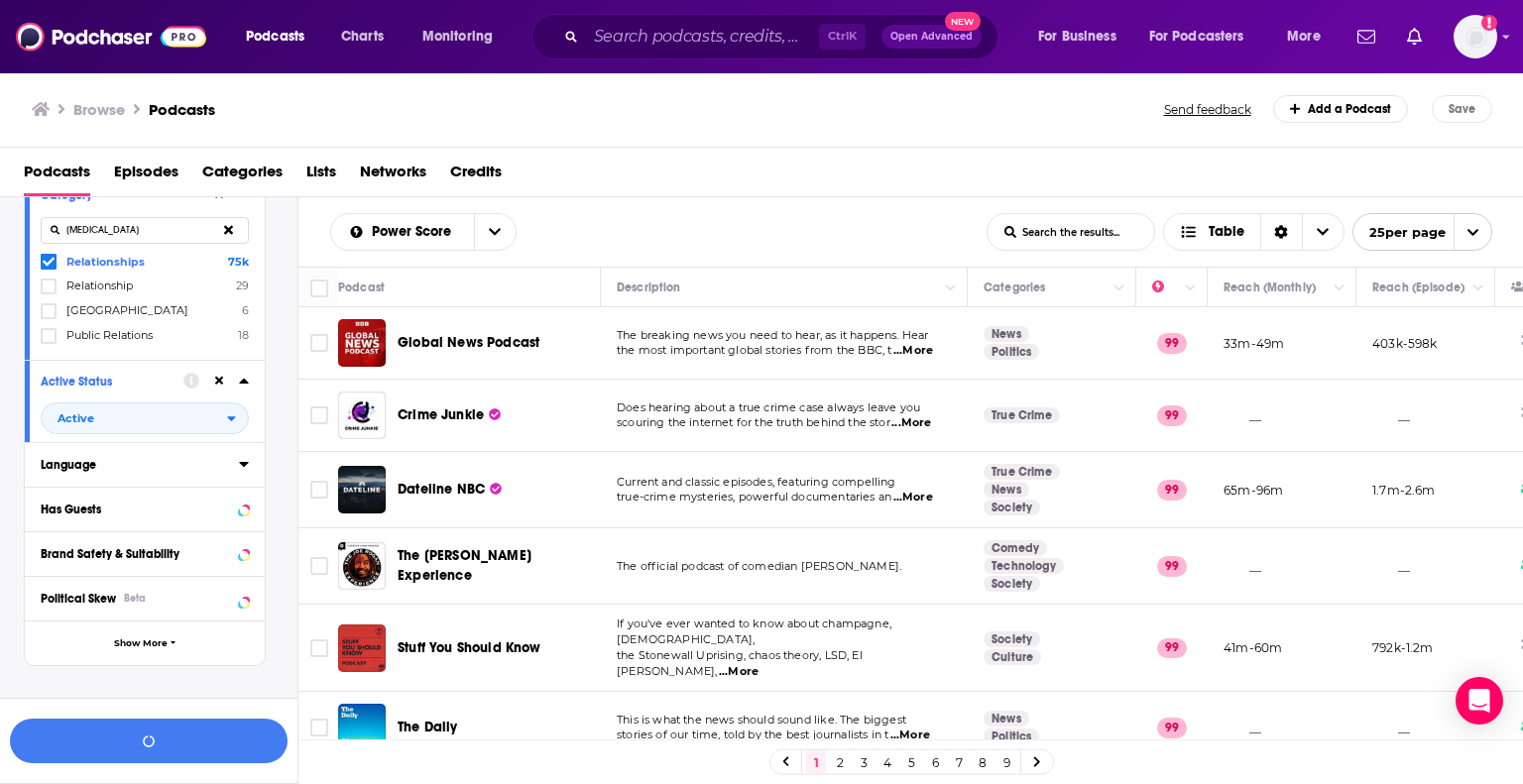 click on "Language" at bounding box center [133, 465] 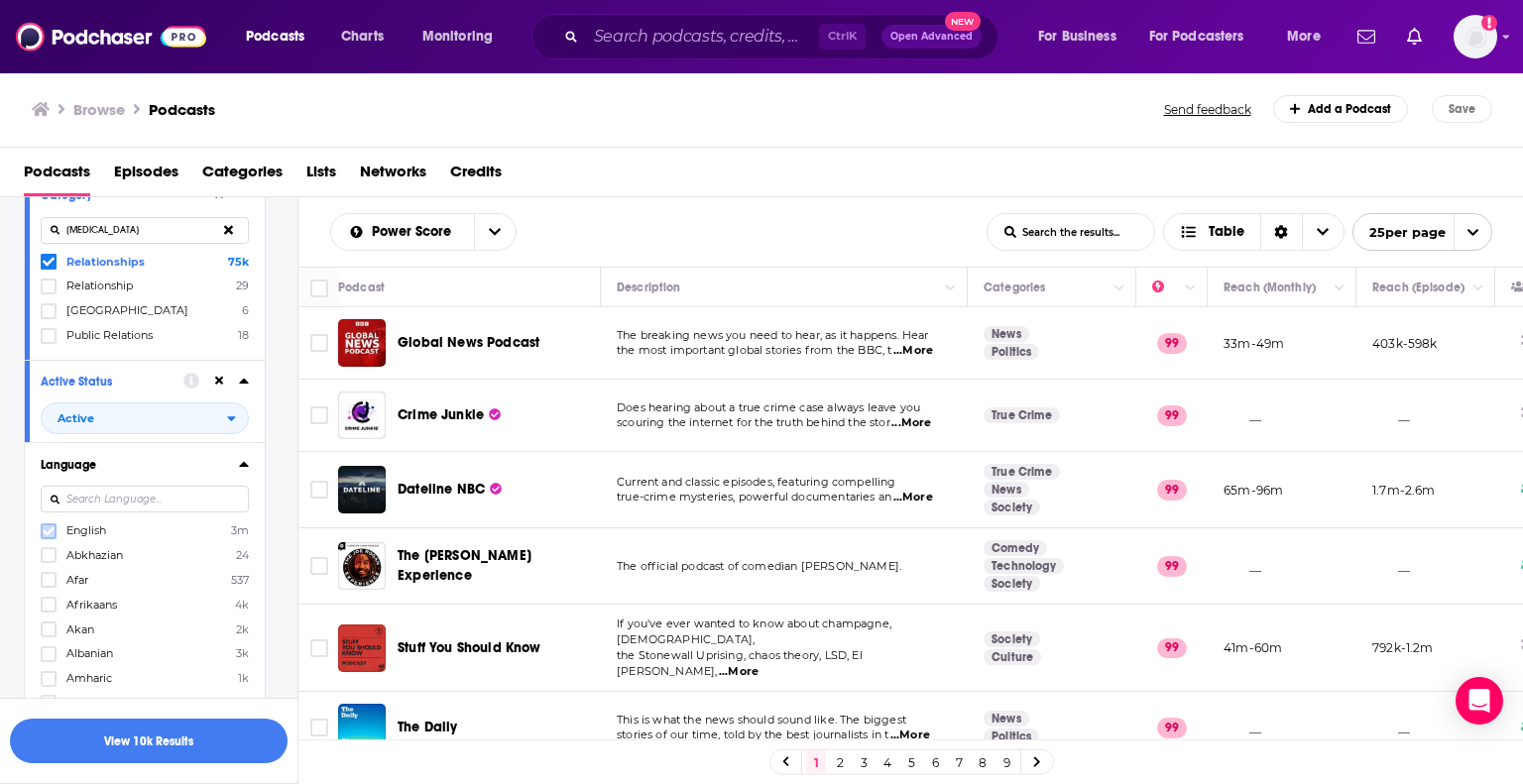 click 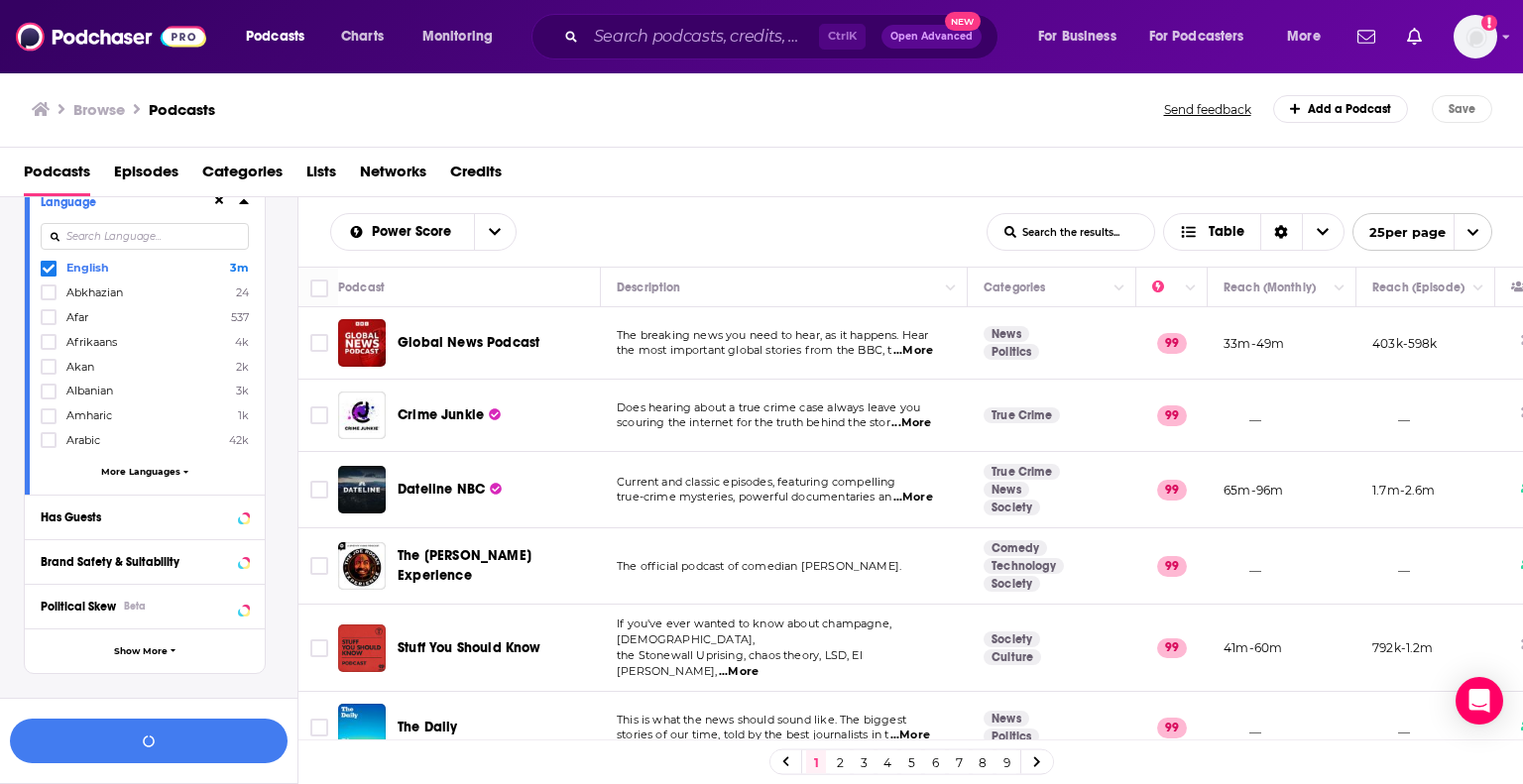 scroll, scrollTop: 496, scrollLeft: 0, axis: vertical 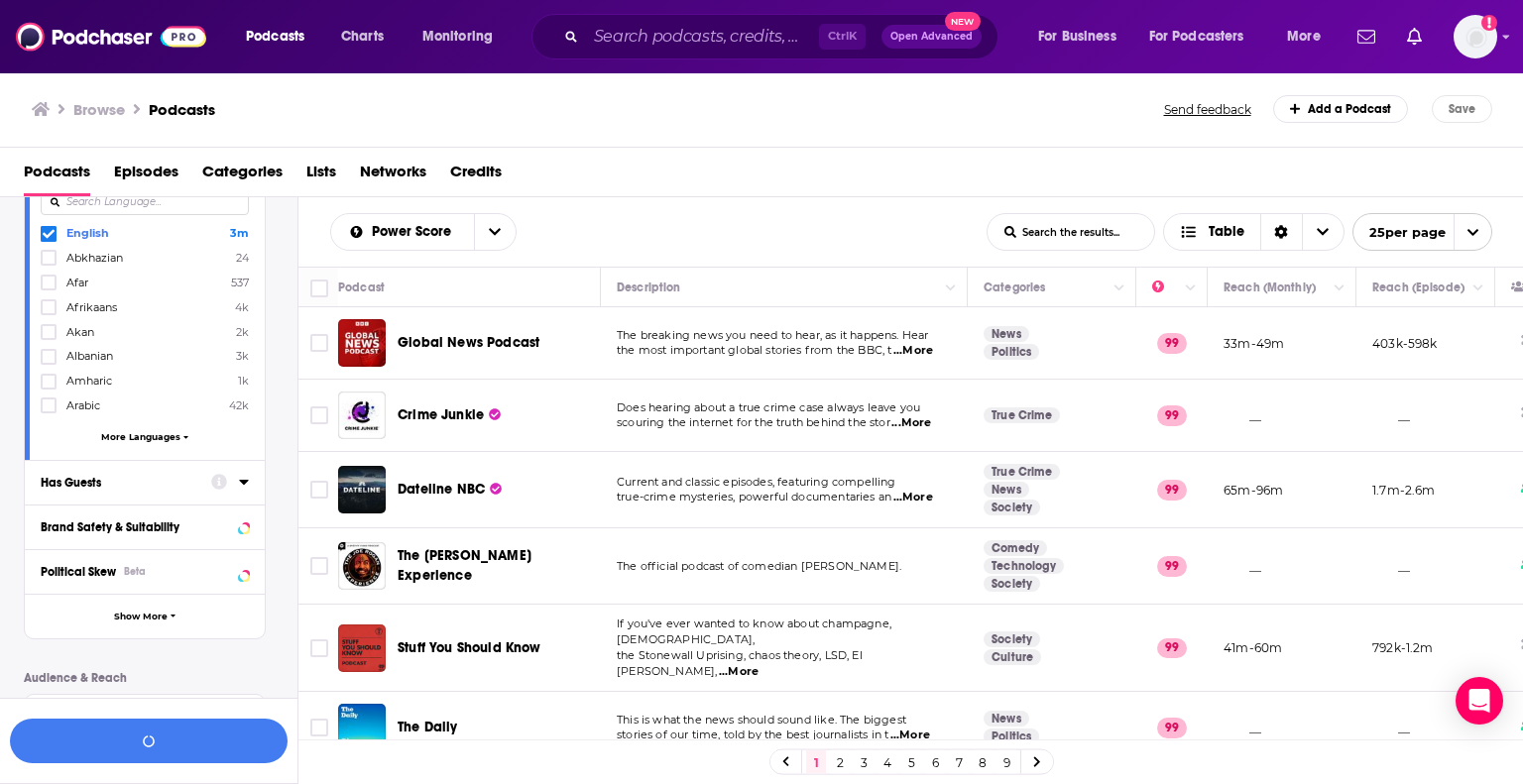 click on "Has Guests" at bounding box center [119, 483] 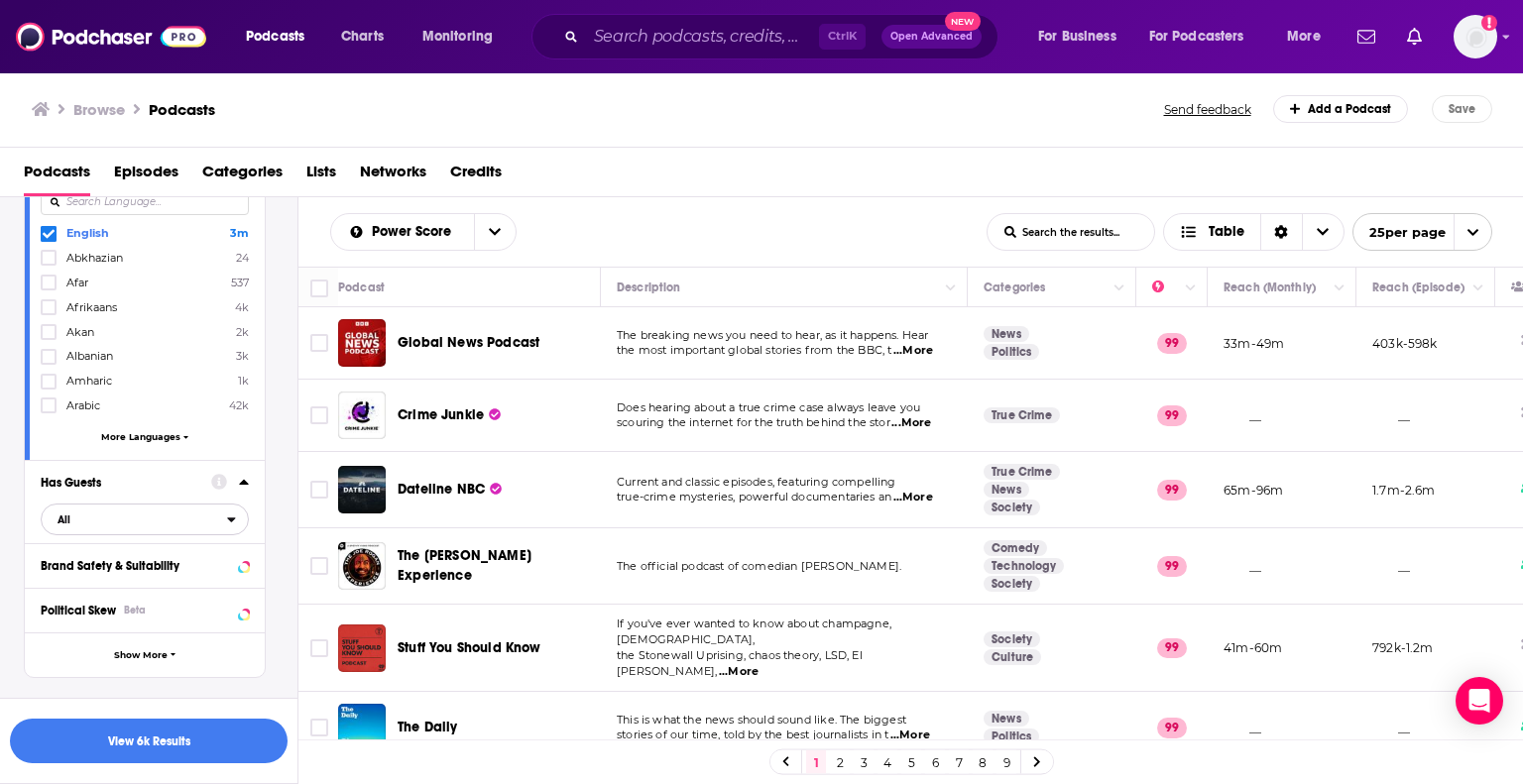 click on "All" at bounding box center (134, 519) 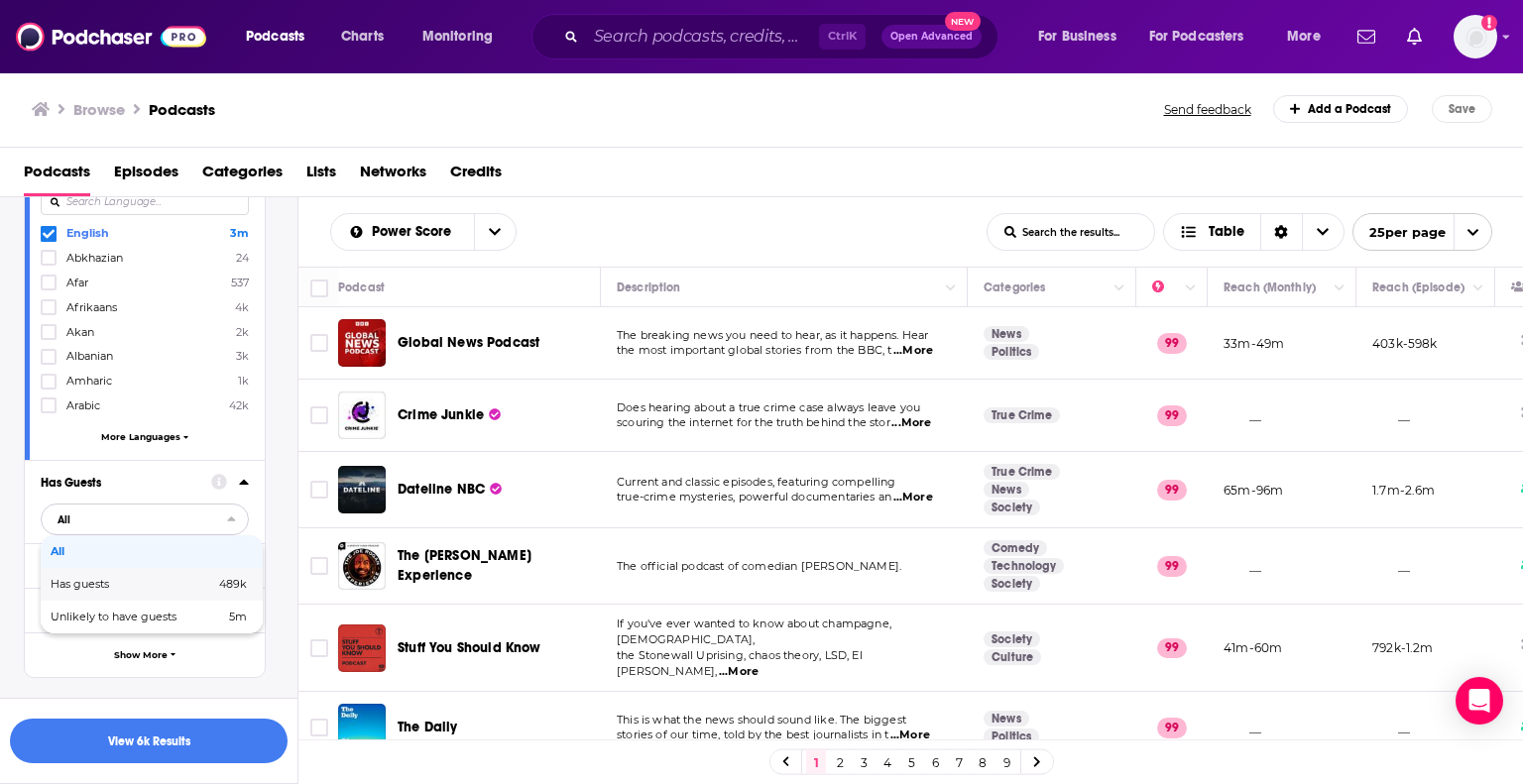 click on "Has guests  489k" at bounding box center (152, 584) 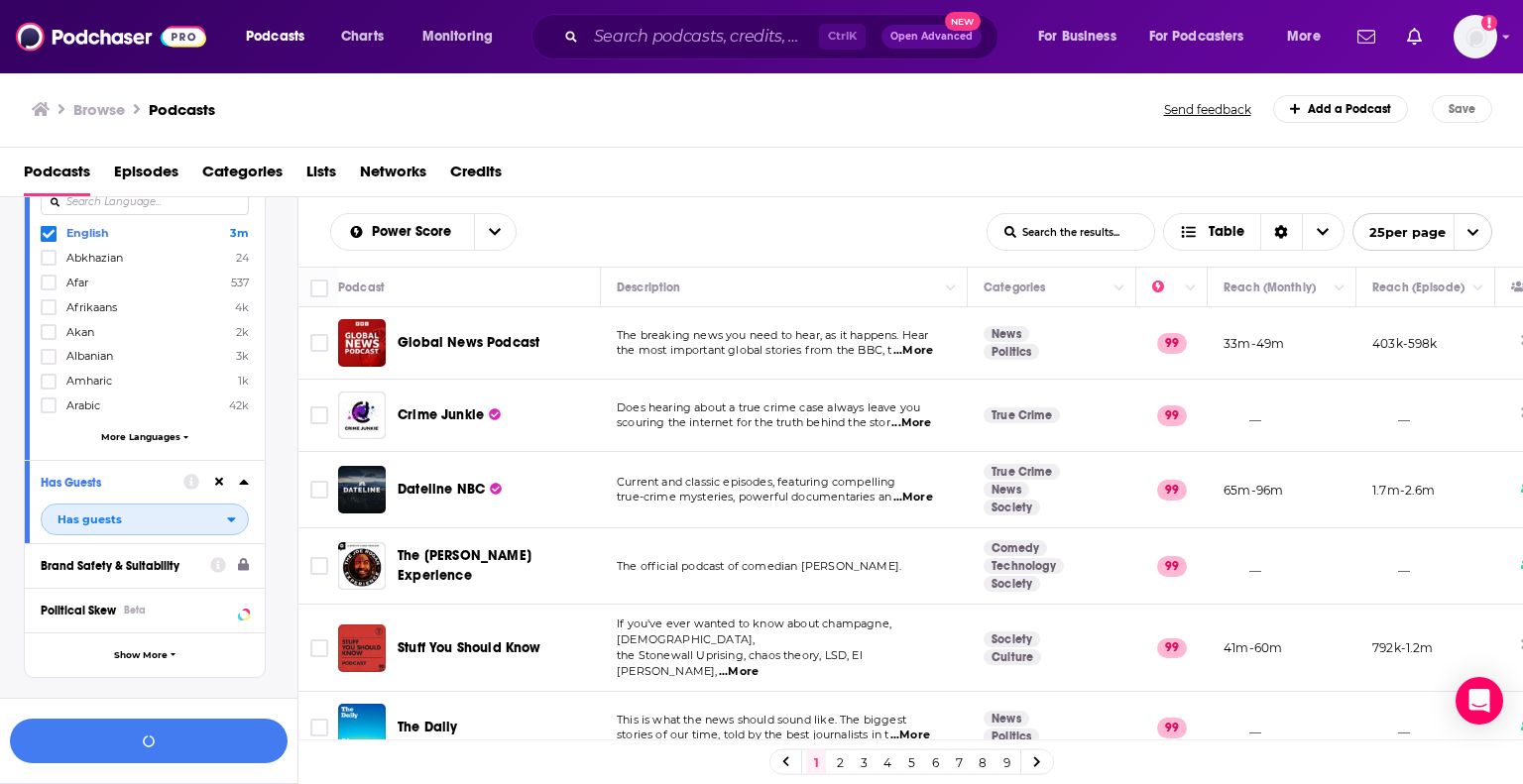 scroll, scrollTop: 595, scrollLeft: 0, axis: vertical 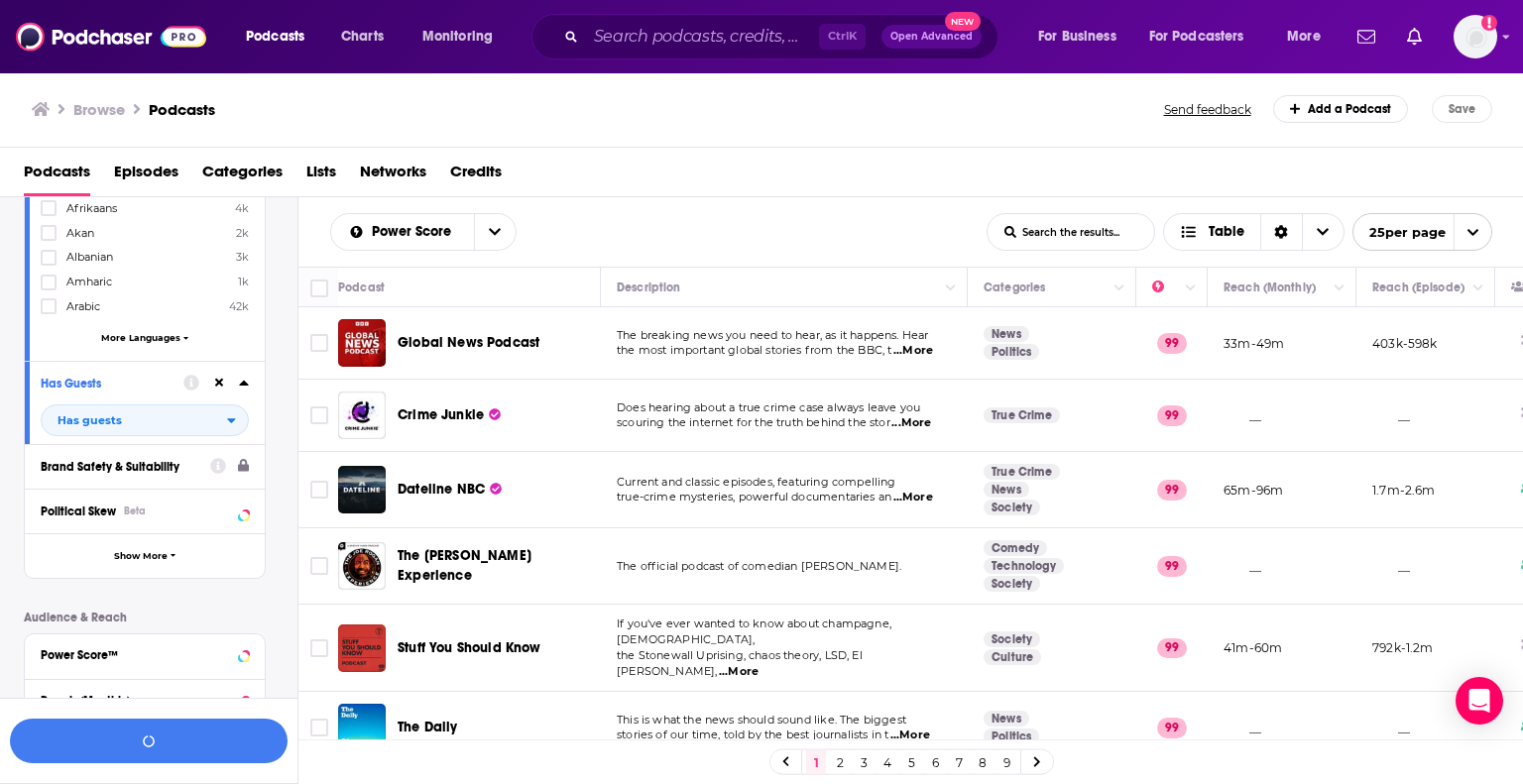 click on "Brand Safety & Suitability" at bounding box center (119, 467) 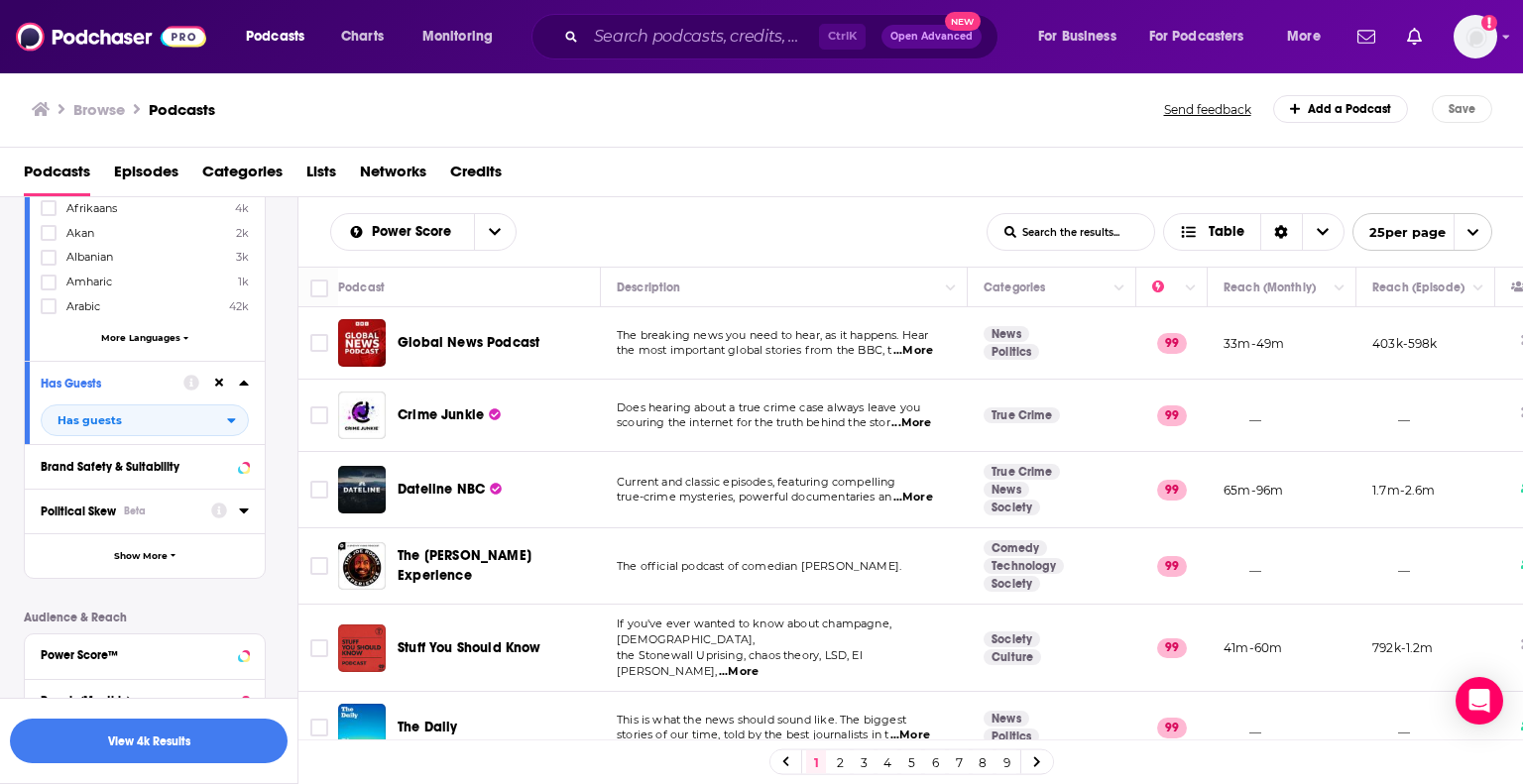 click on "Political Skew" at bounding box center [78, 511] 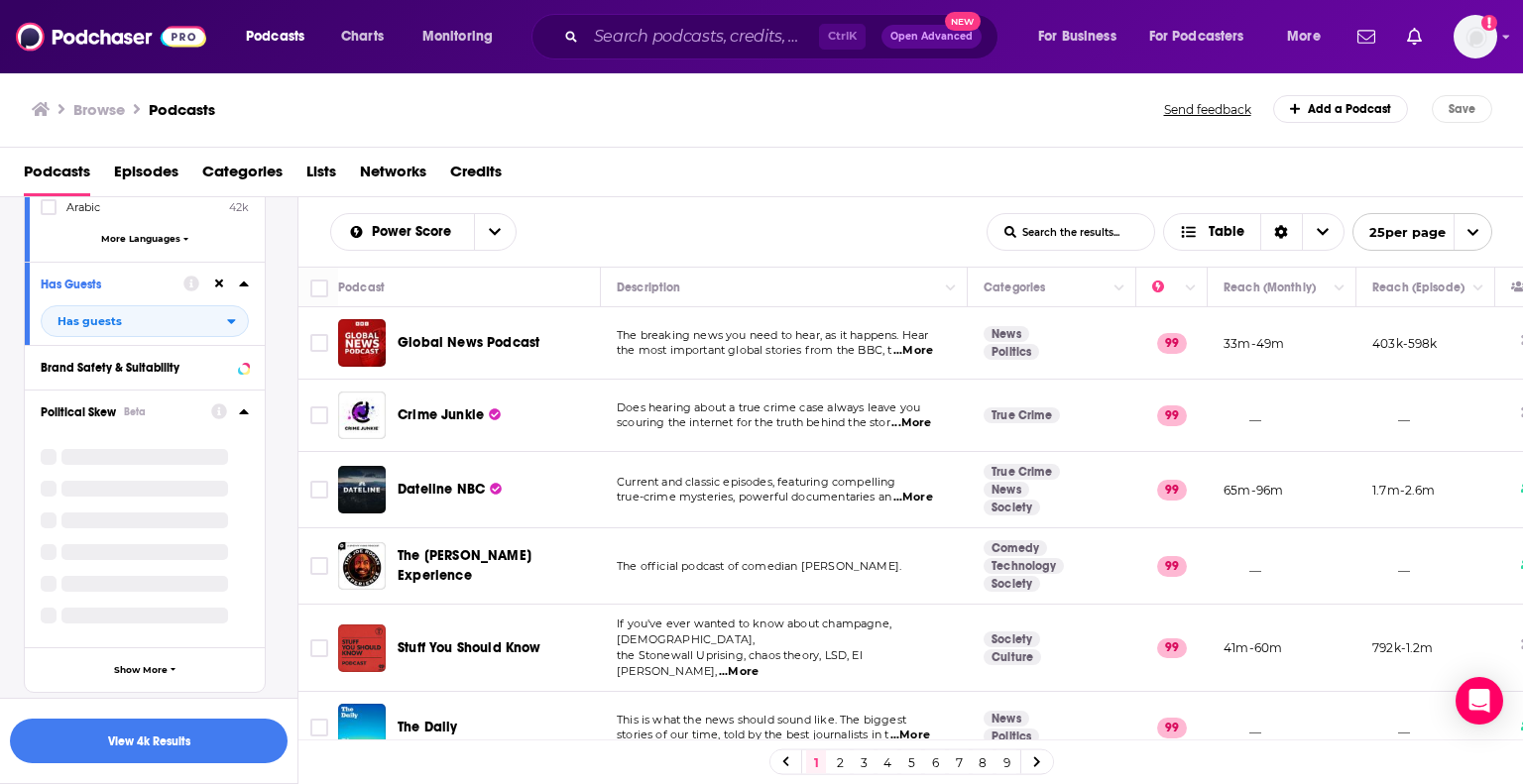scroll, scrollTop: 793, scrollLeft: 0, axis: vertical 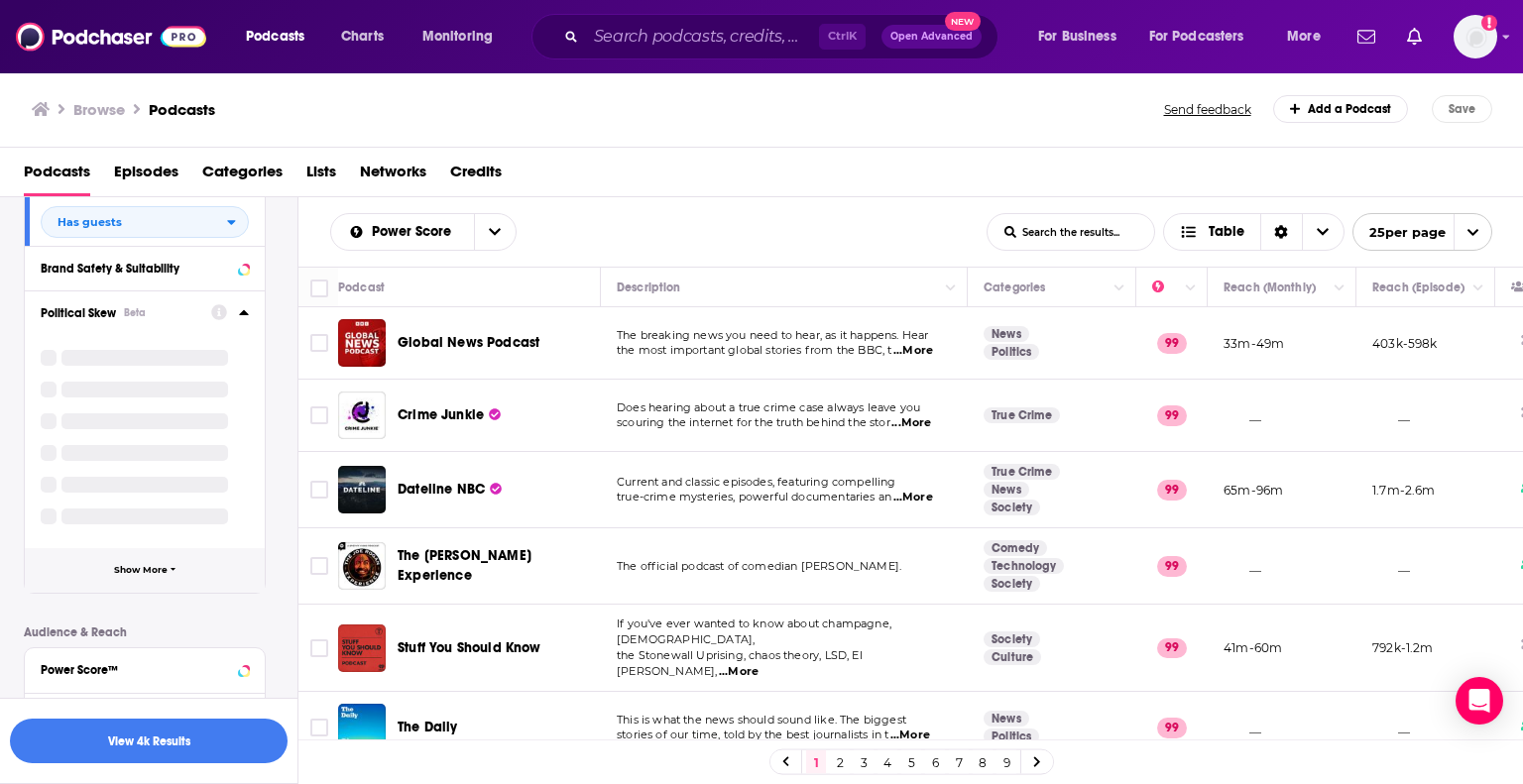 click on "Show More" at bounding box center [145, 570] 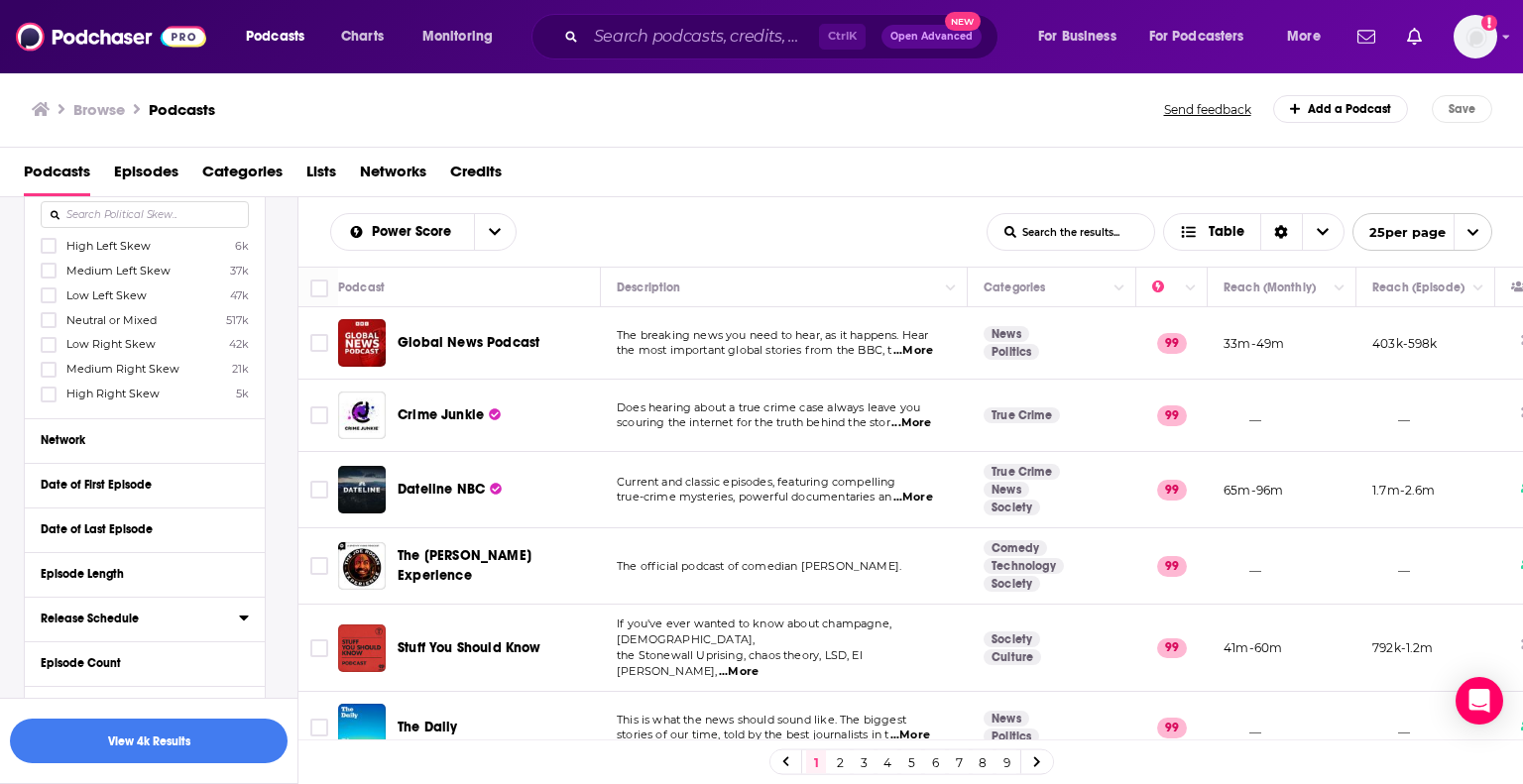 scroll, scrollTop: 991, scrollLeft: 0, axis: vertical 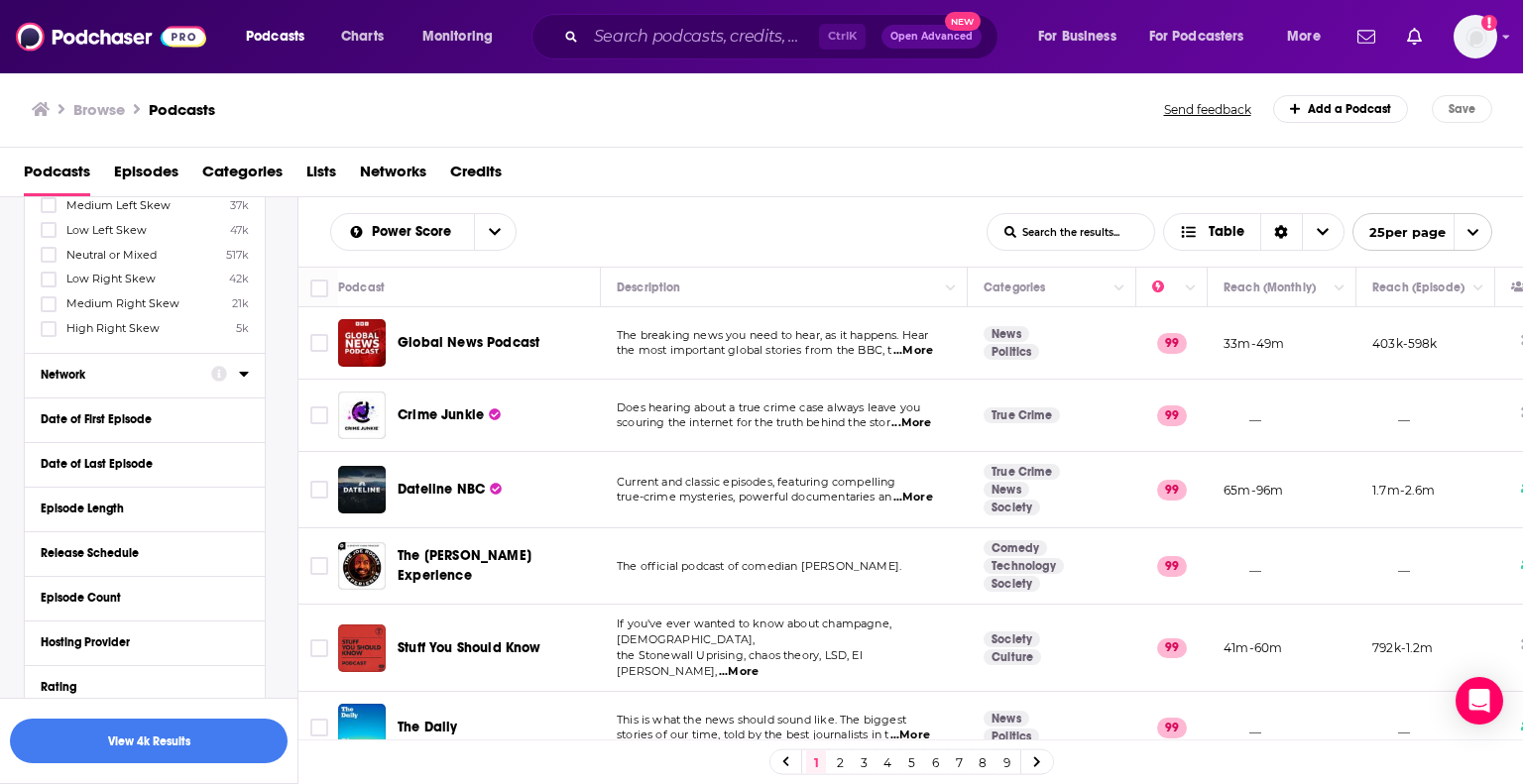 click on "Network" at bounding box center (126, 374) 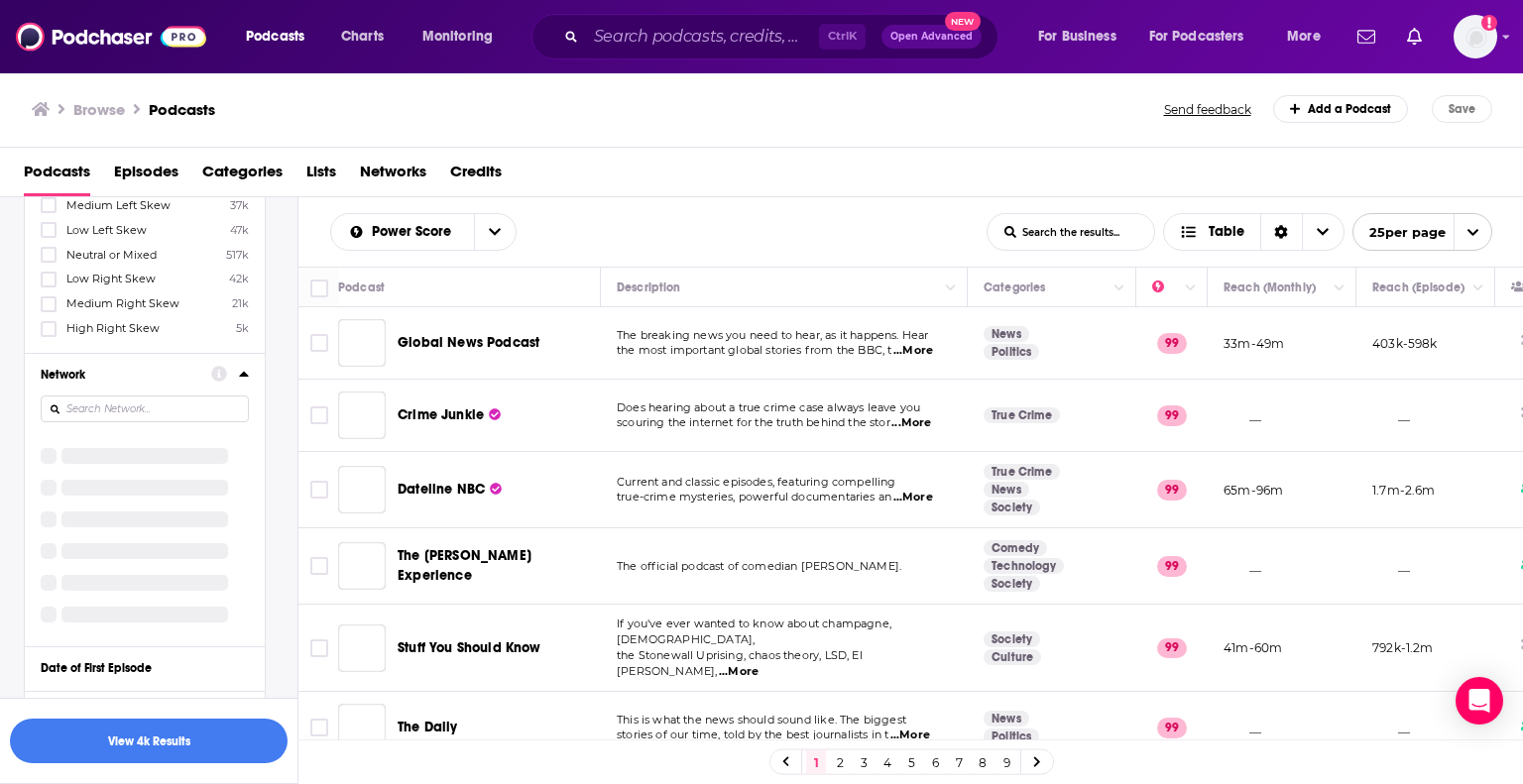 click on "Network" at bounding box center [119, 375] 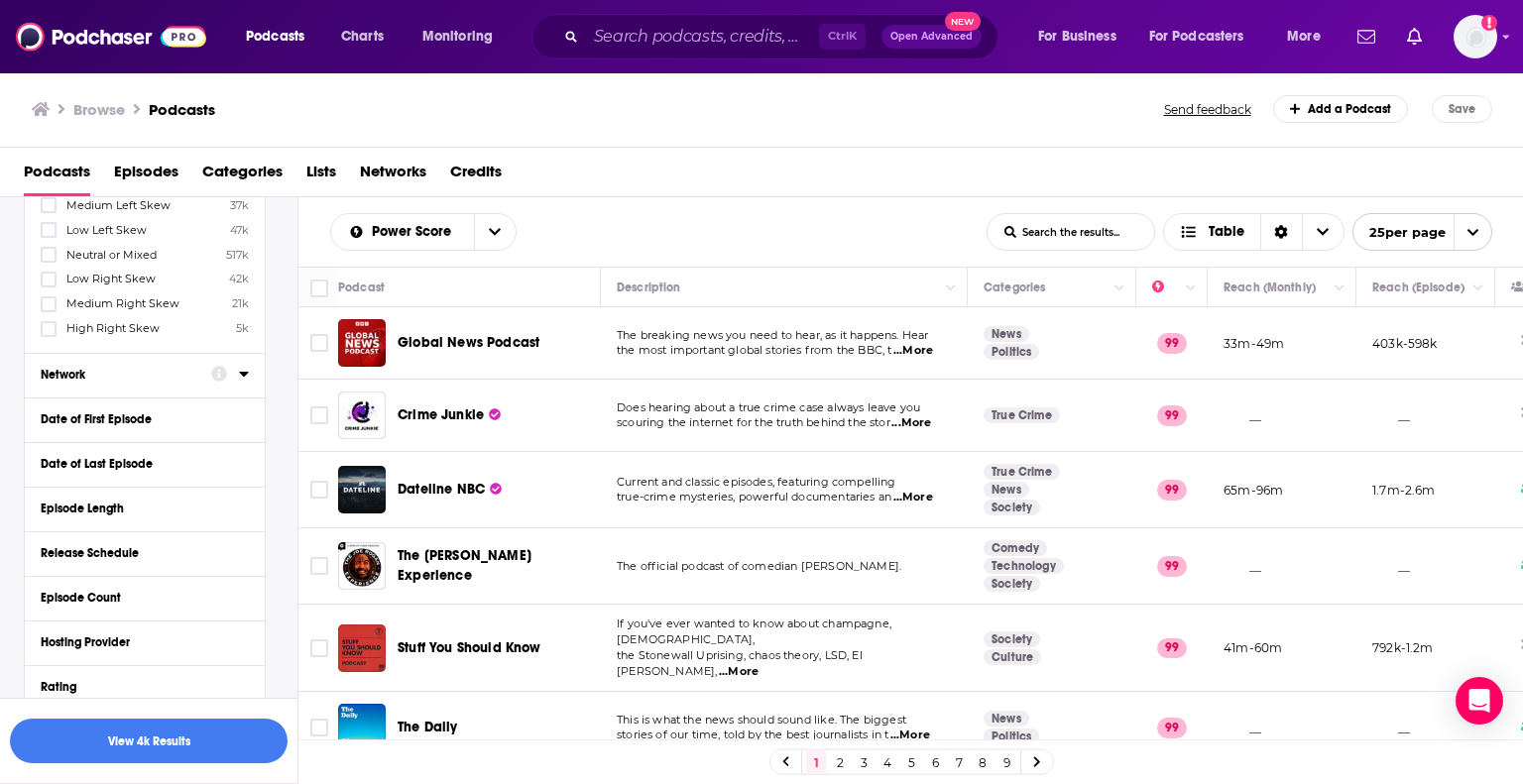 click on "Network" at bounding box center [119, 375] 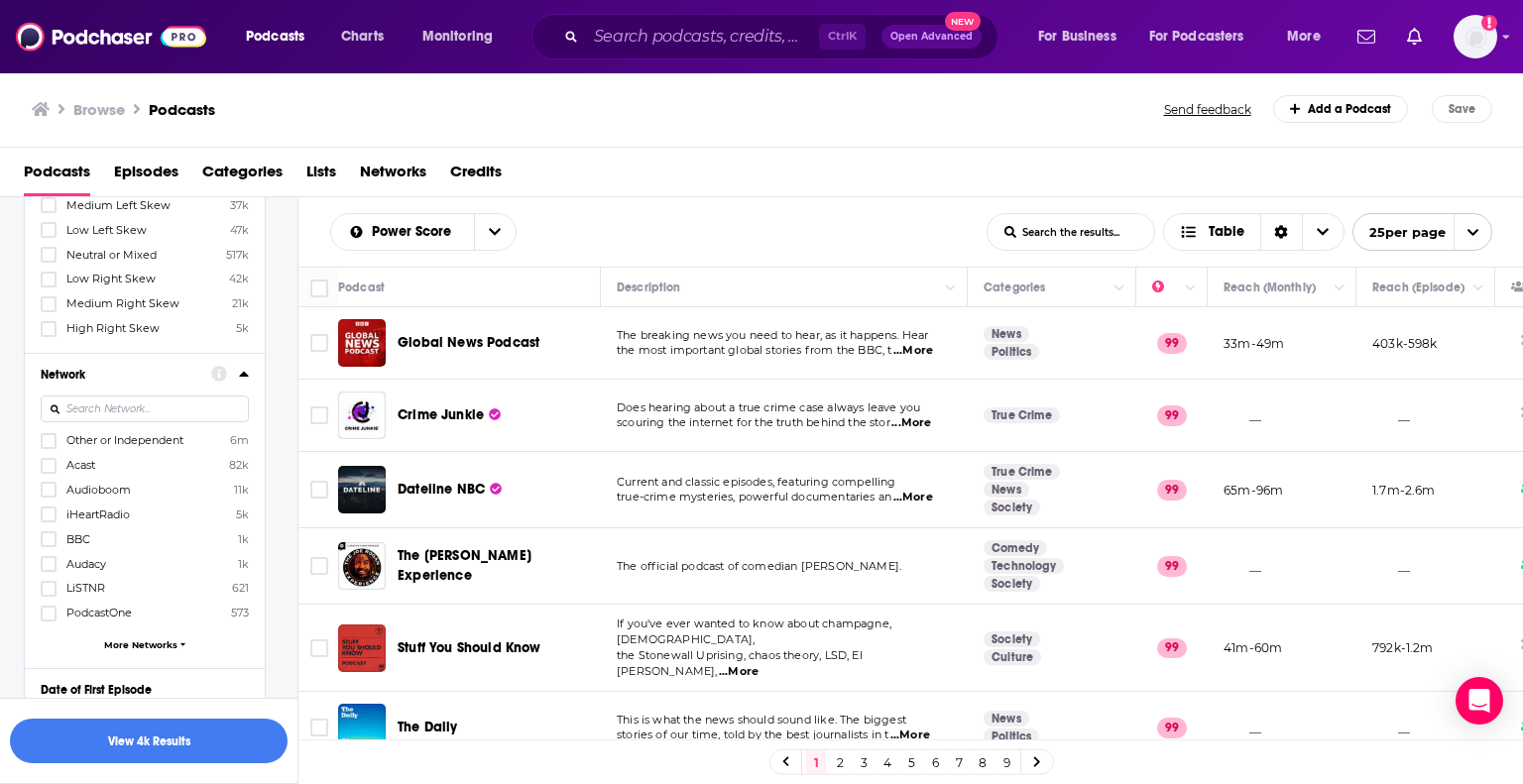 click on "Network" at bounding box center (119, 375) 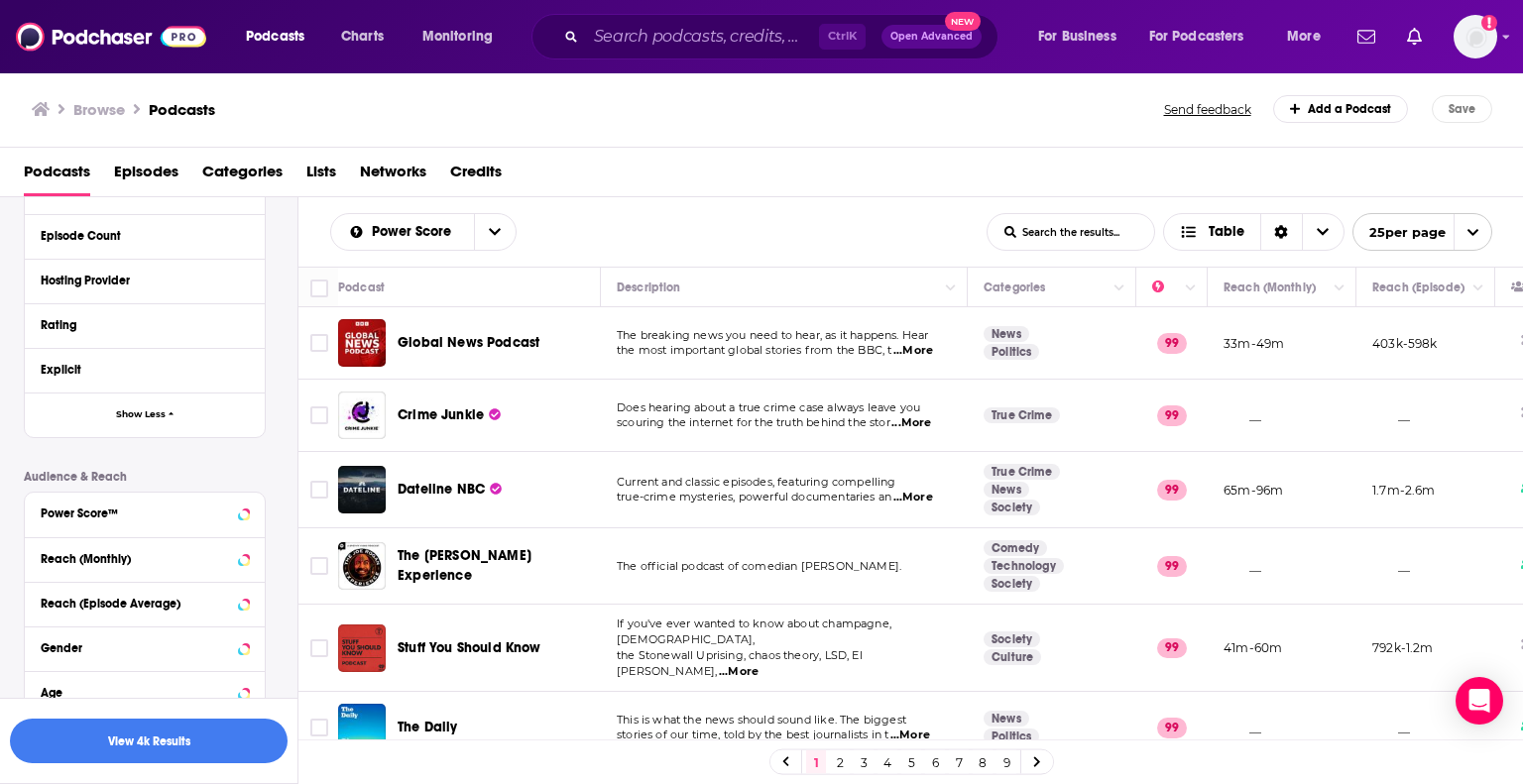 scroll, scrollTop: 1388, scrollLeft: 0, axis: vertical 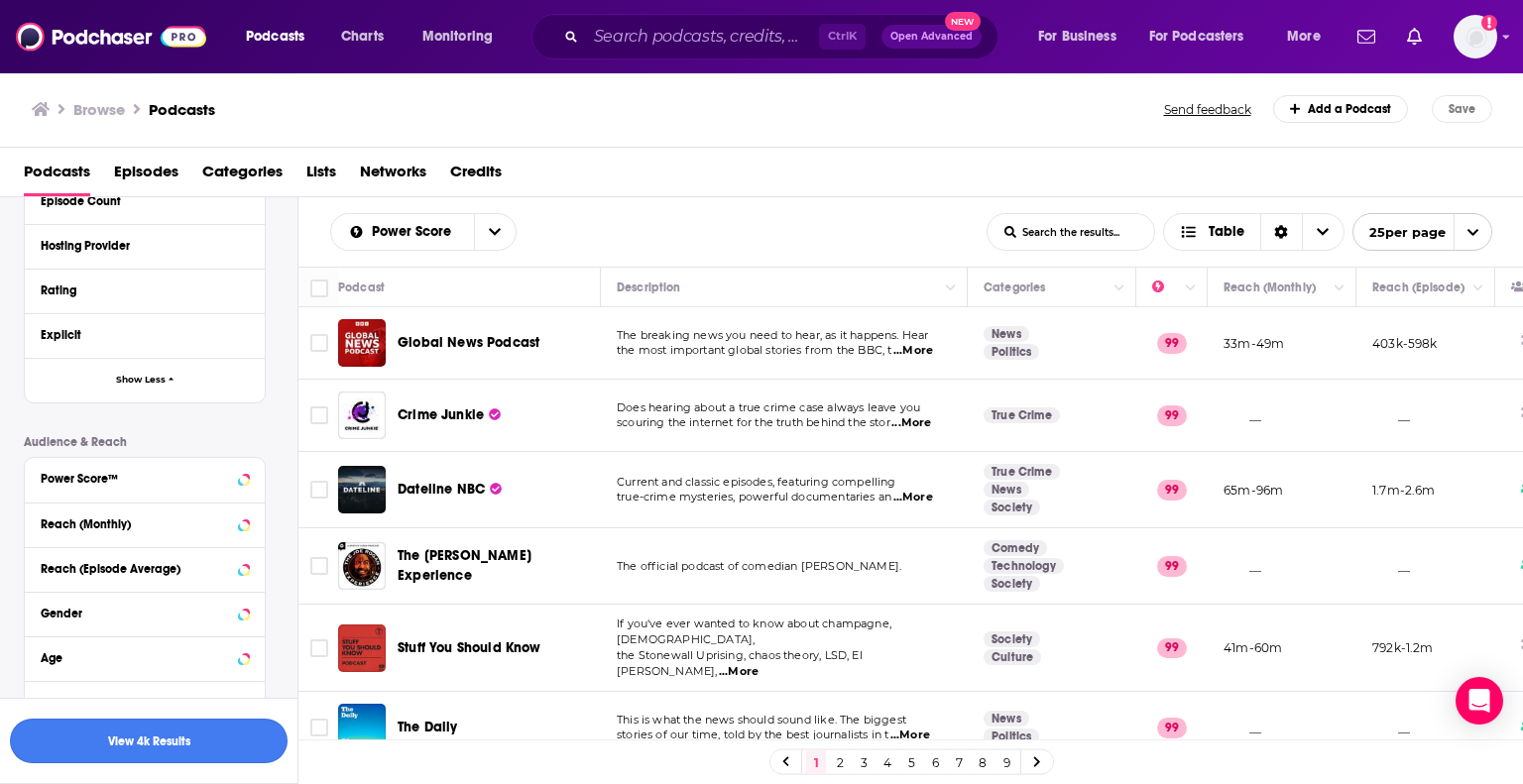 click on "View 4k Results" at bounding box center (149, 740) 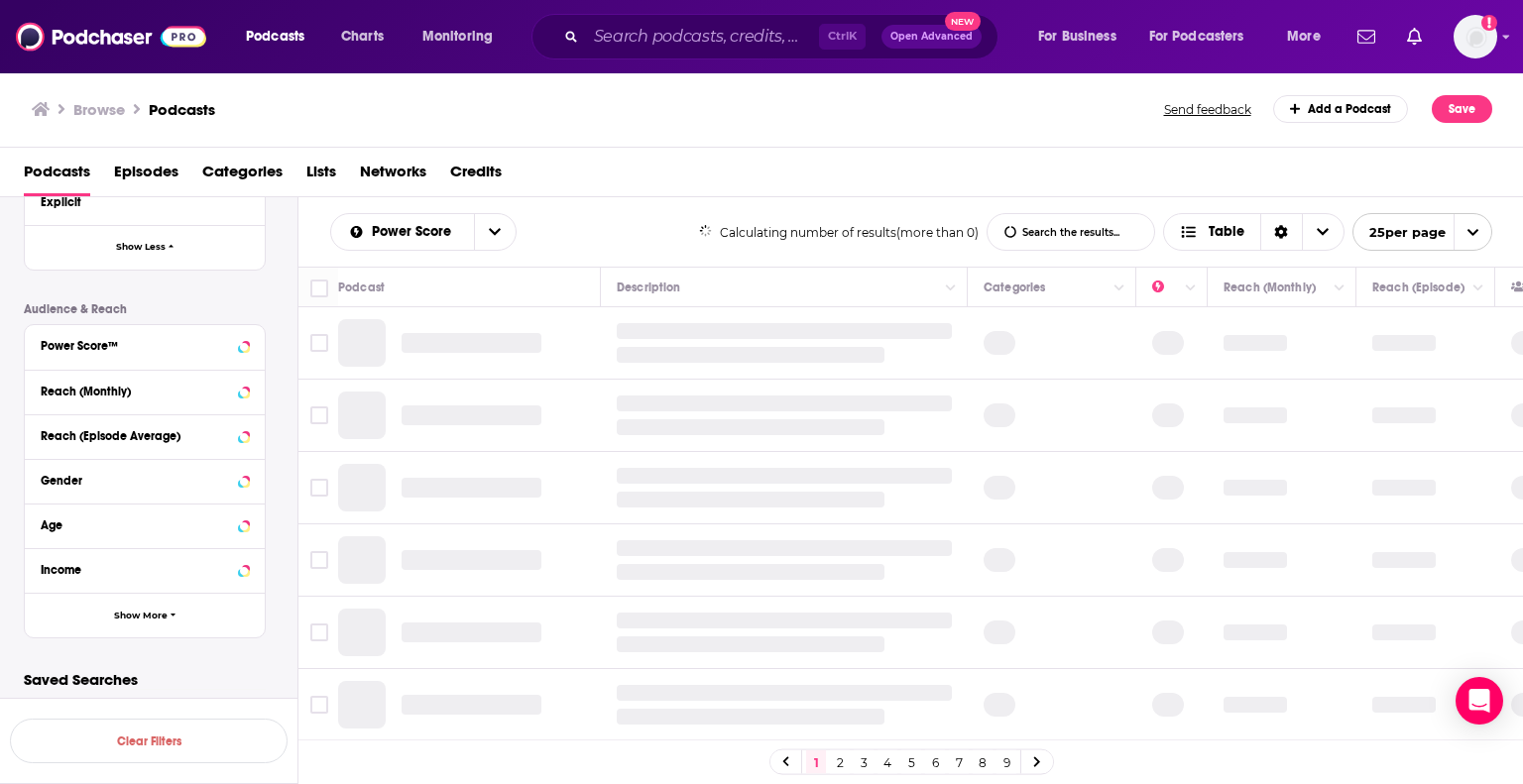 scroll, scrollTop: 1184, scrollLeft: 0, axis: vertical 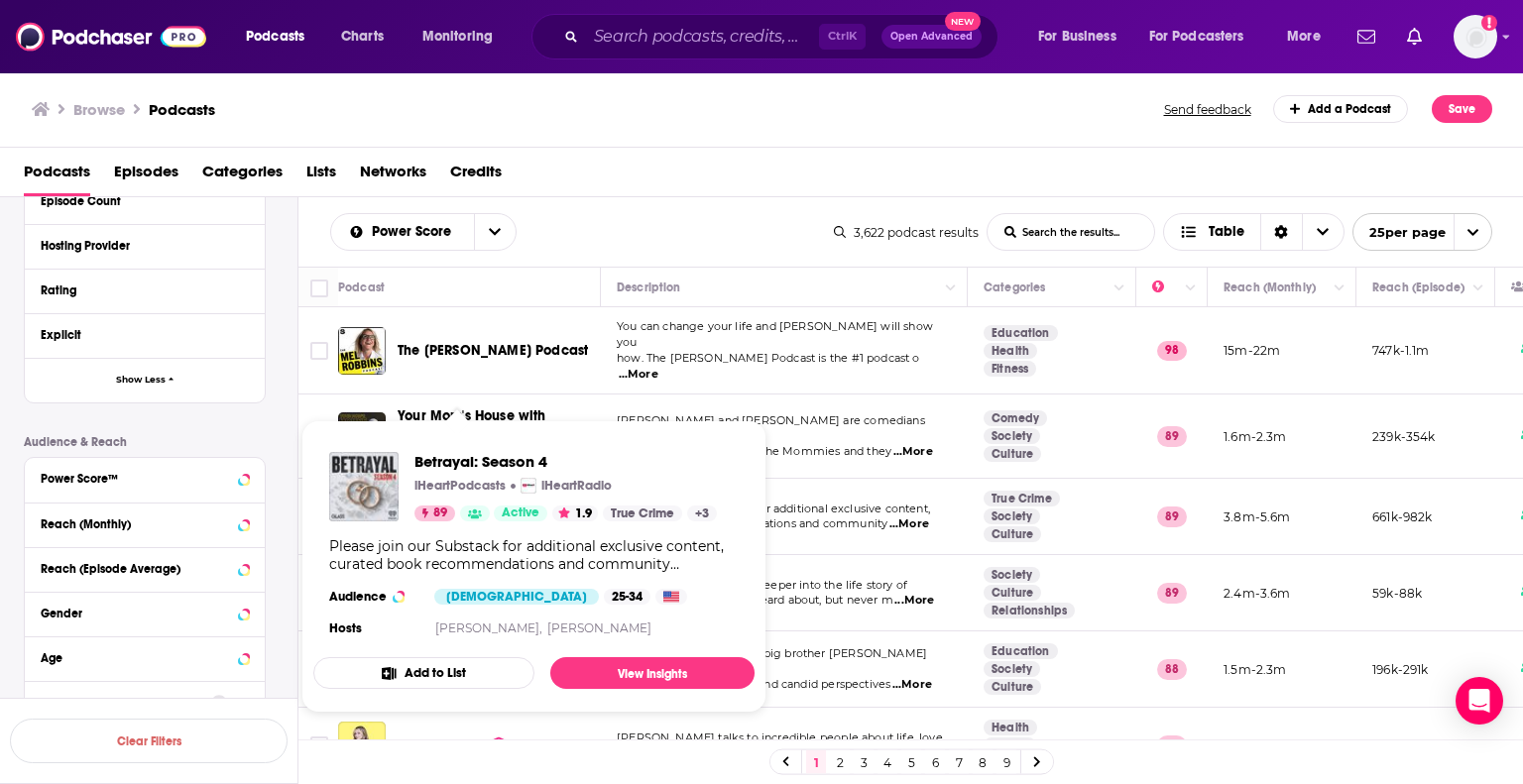 click on "Betrayal: Season 4 iHeartPodcasts iHeartRadio 89 Active 1.9 True Crime + 3" at bounding box center [565, 487] 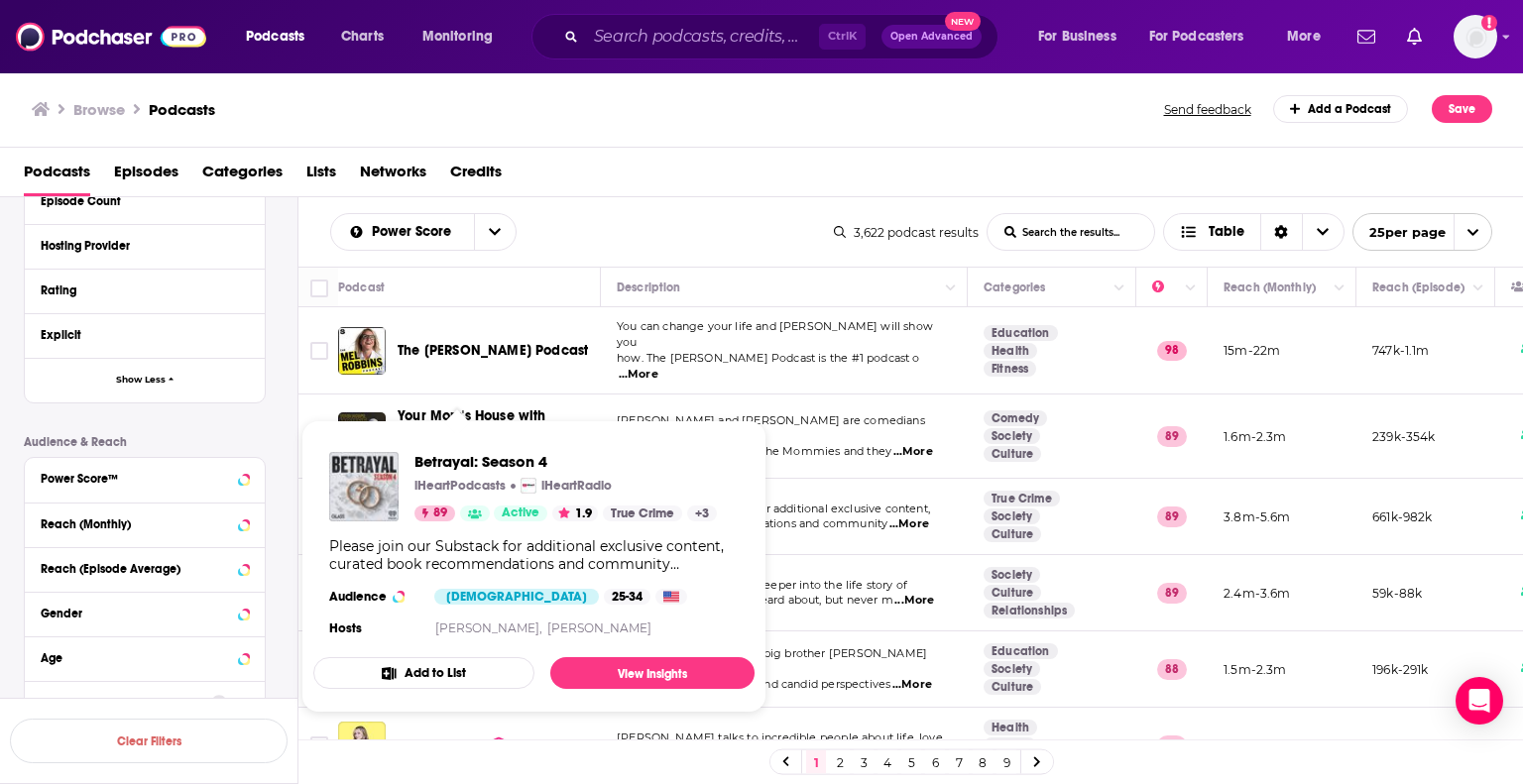 click on "Add to List" at bounding box center [423, 673] 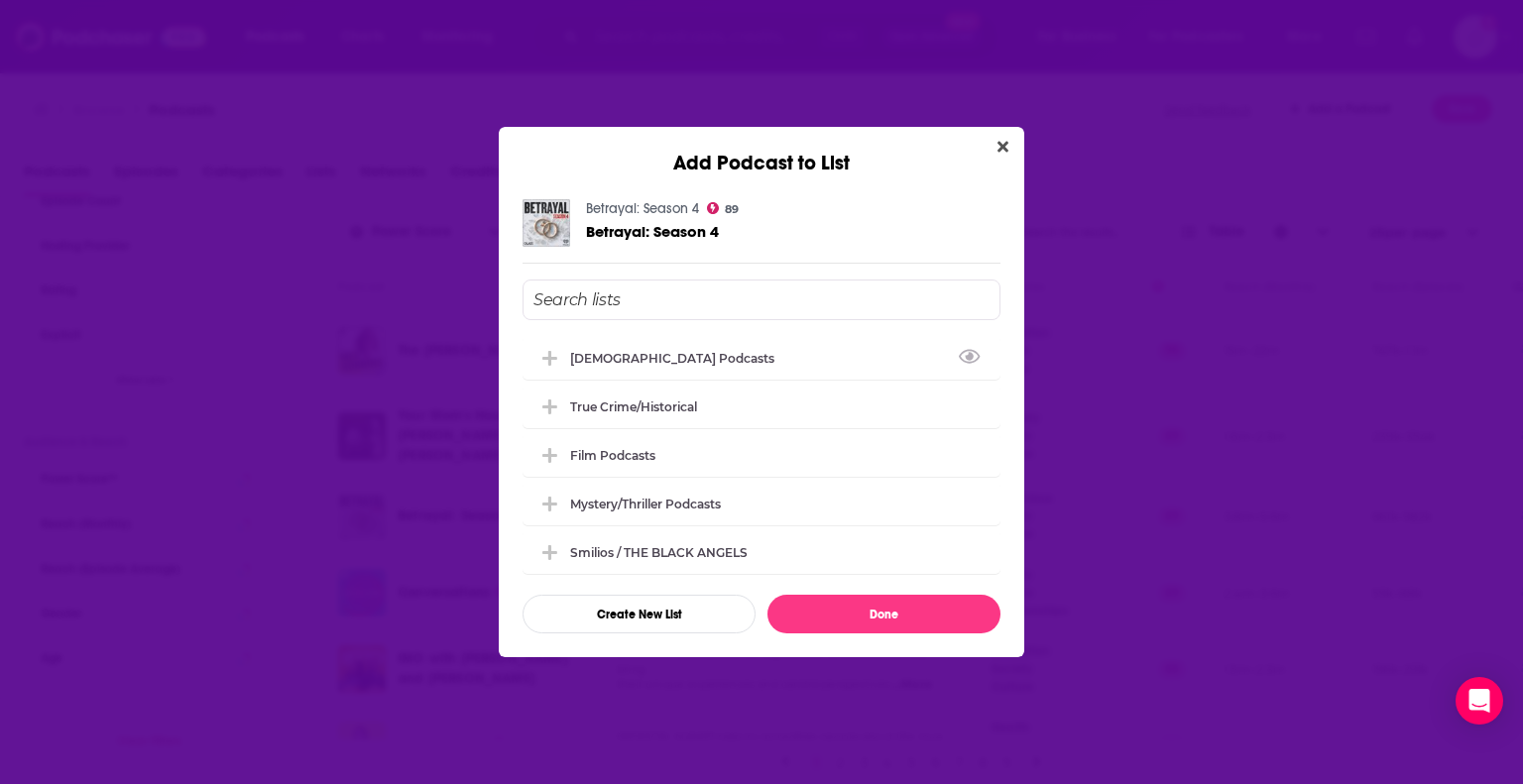 click at bounding box center [762, 299] 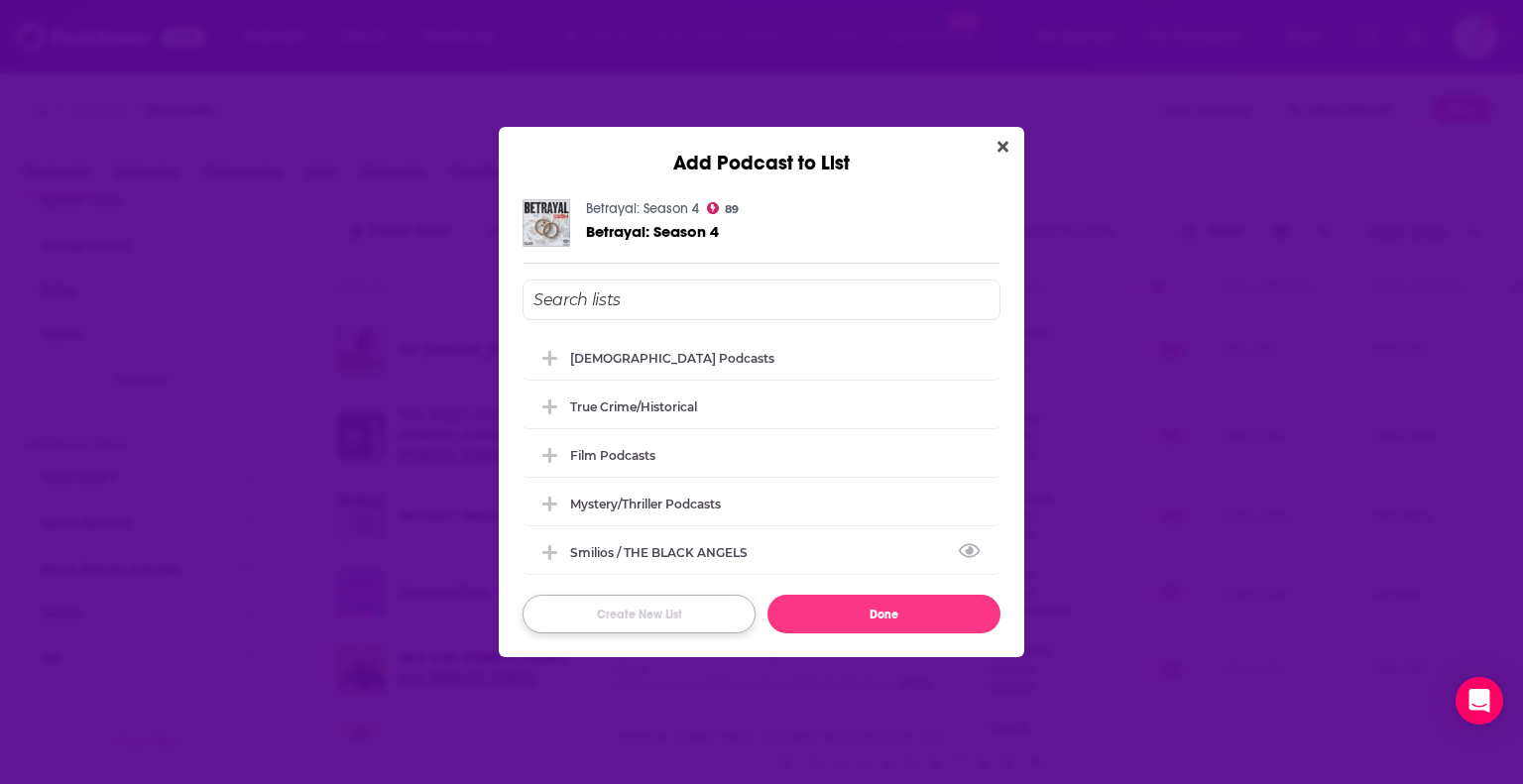 click on "Create New List" at bounding box center [639, 614] 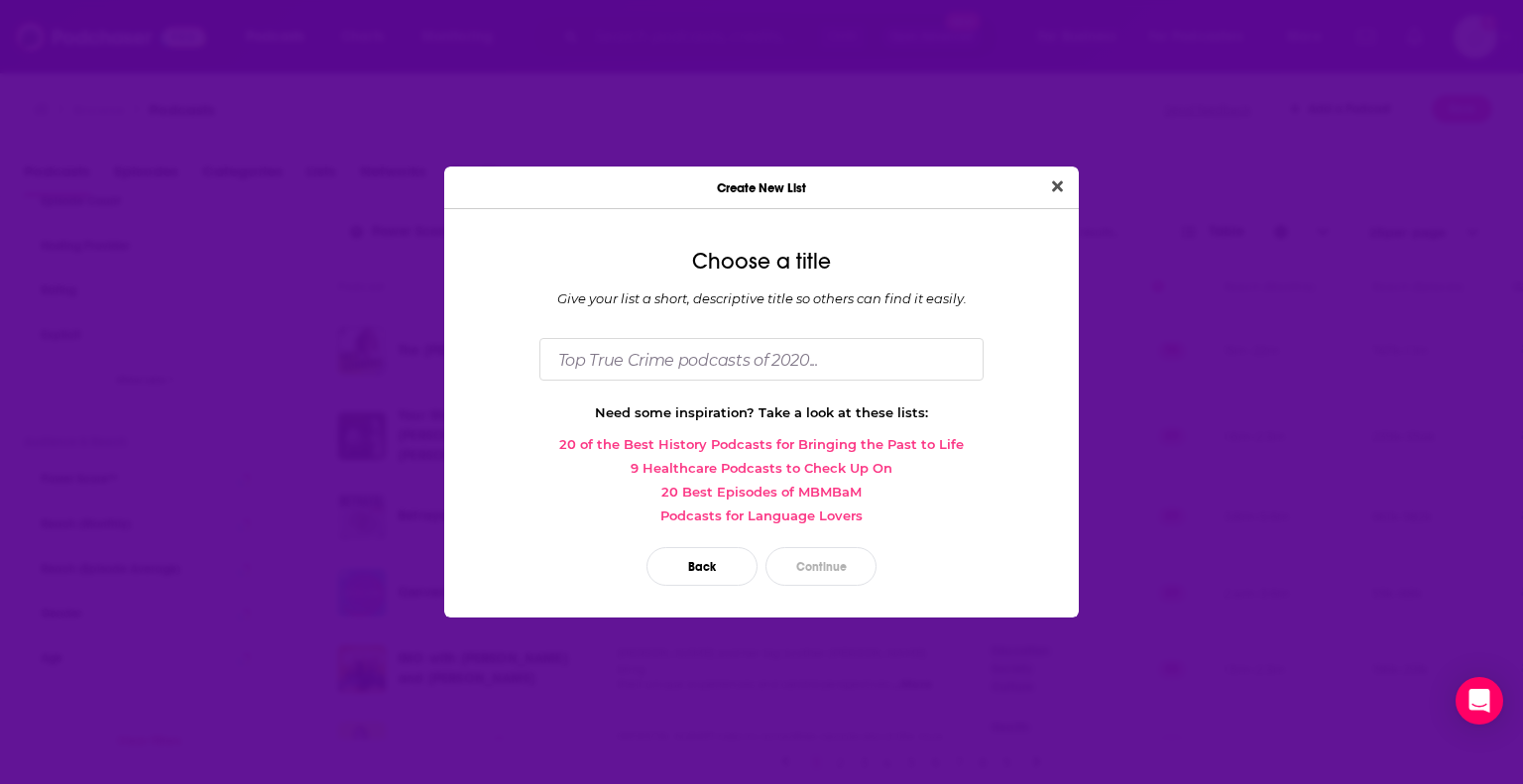 click at bounding box center (1057, 186) 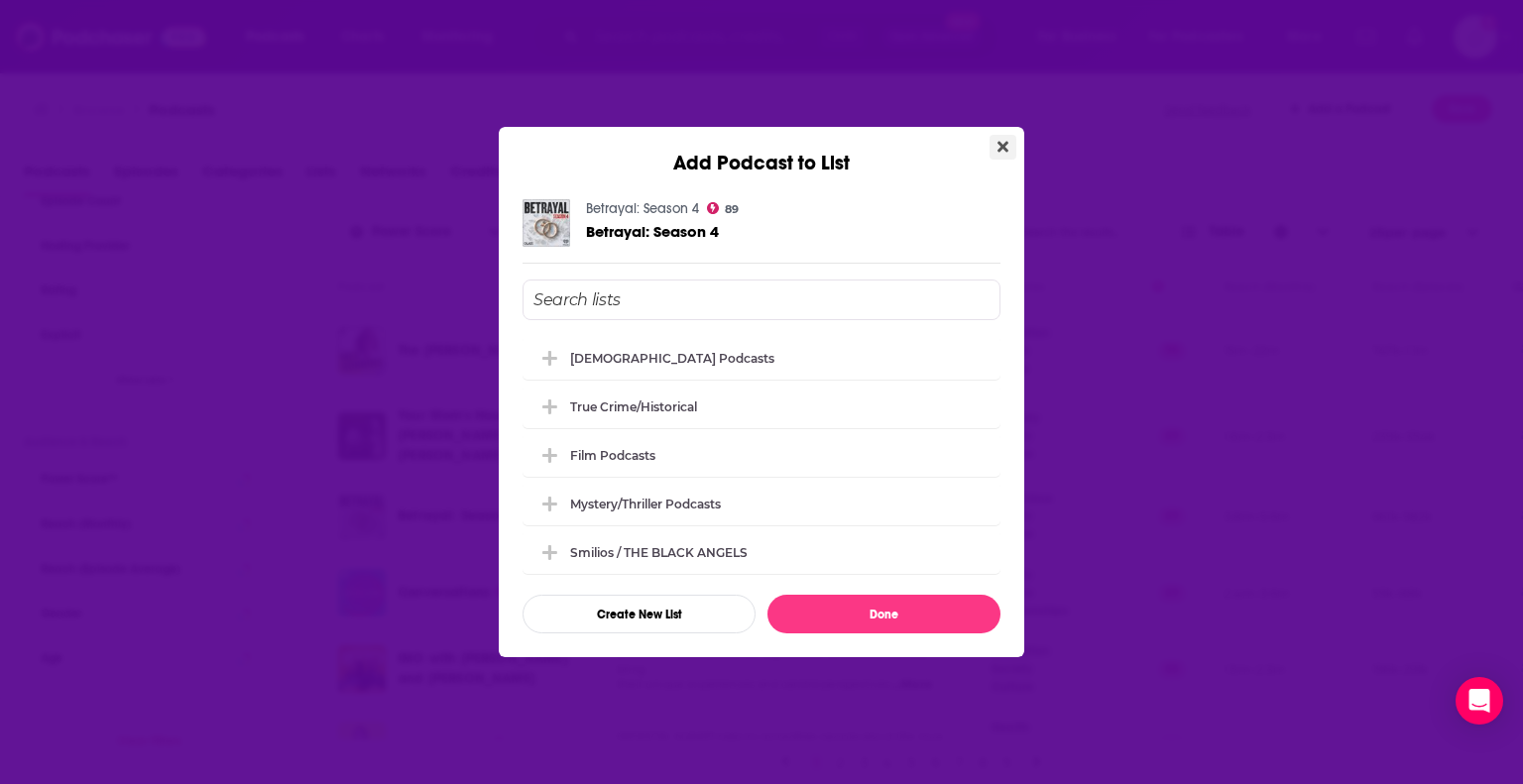 click 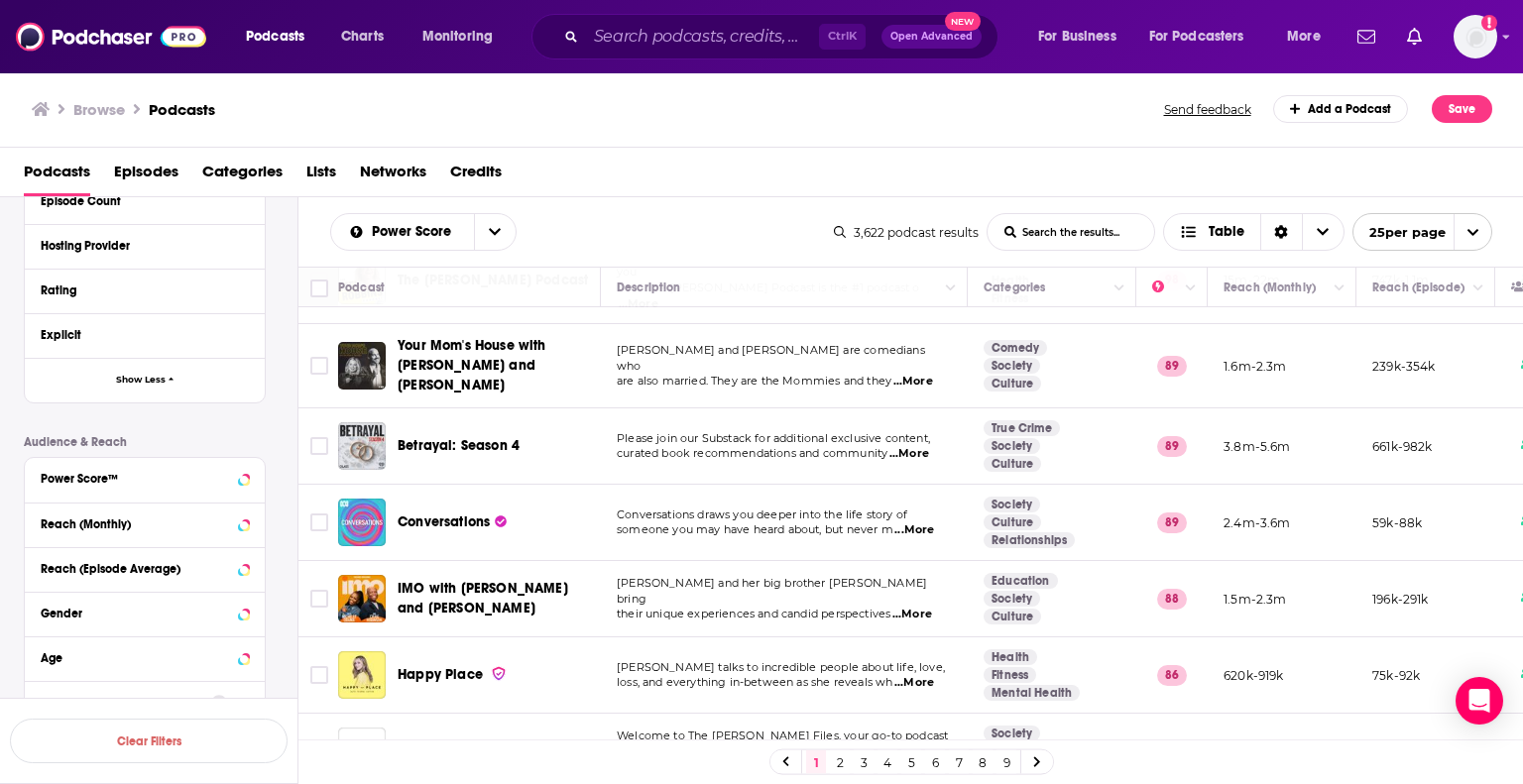 scroll, scrollTop: 99, scrollLeft: 0, axis: vertical 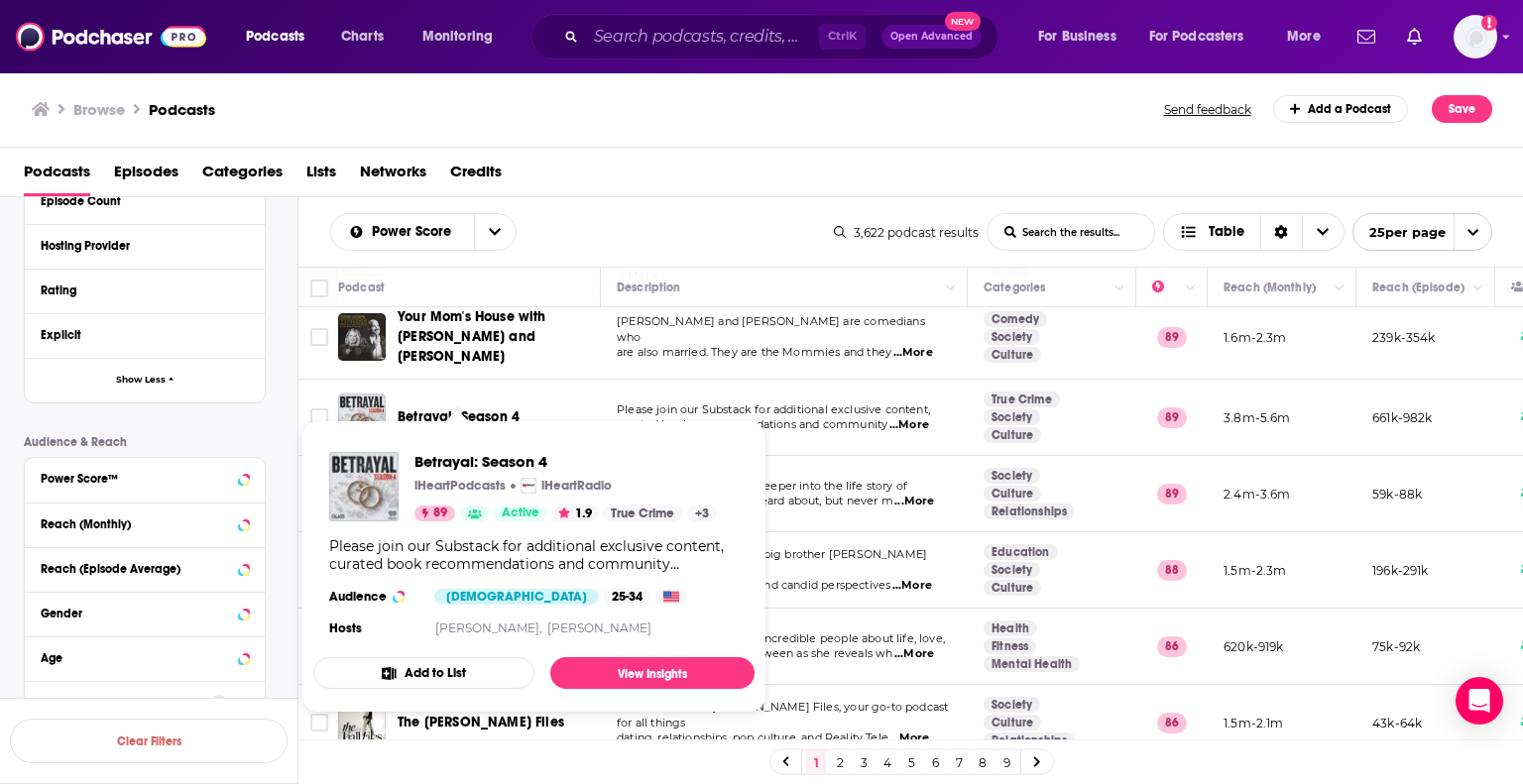click on "Add to List" at bounding box center [423, 673] 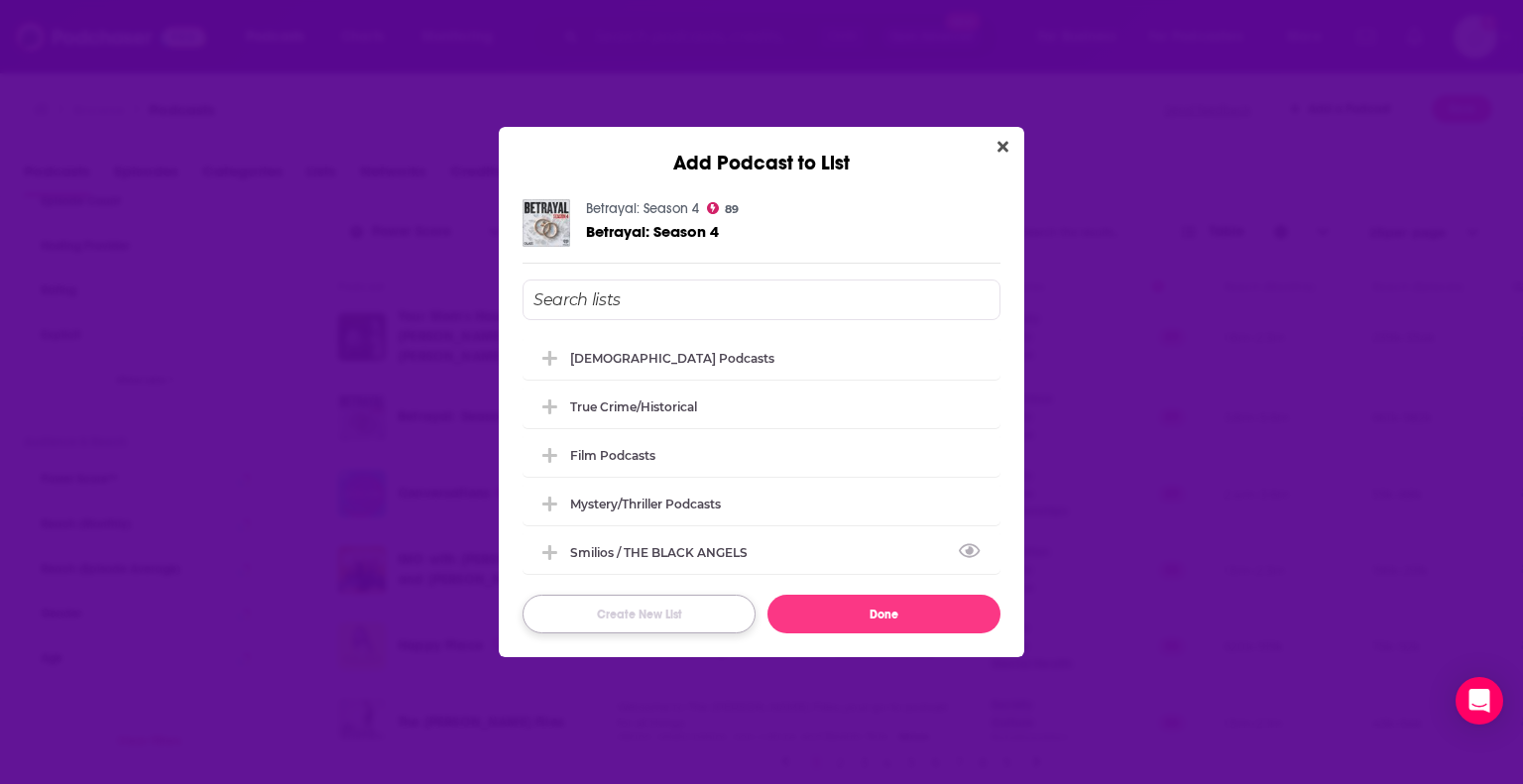 click on "Create New List" at bounding box center (639, 614) 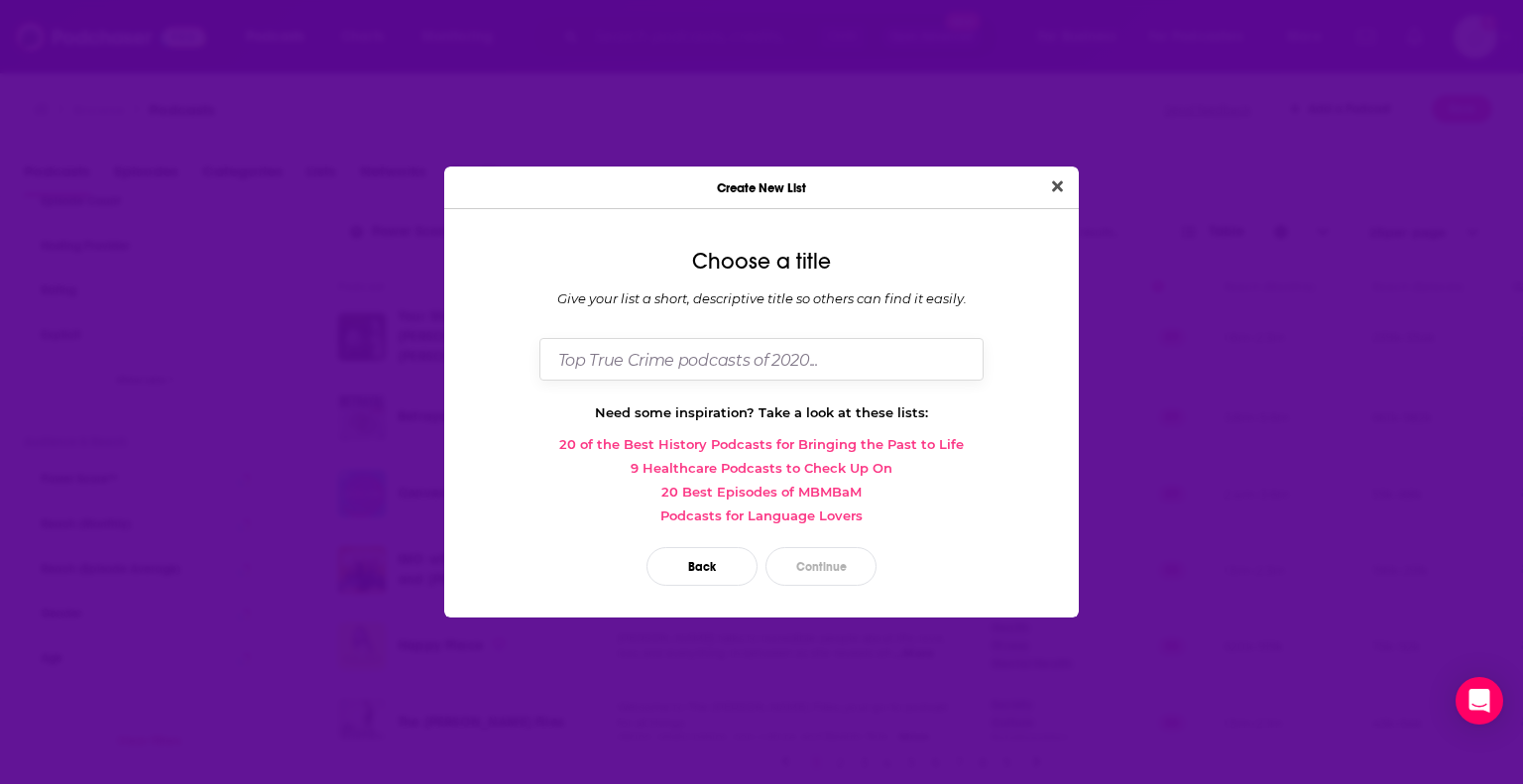 click at bounding box center [762, 359] 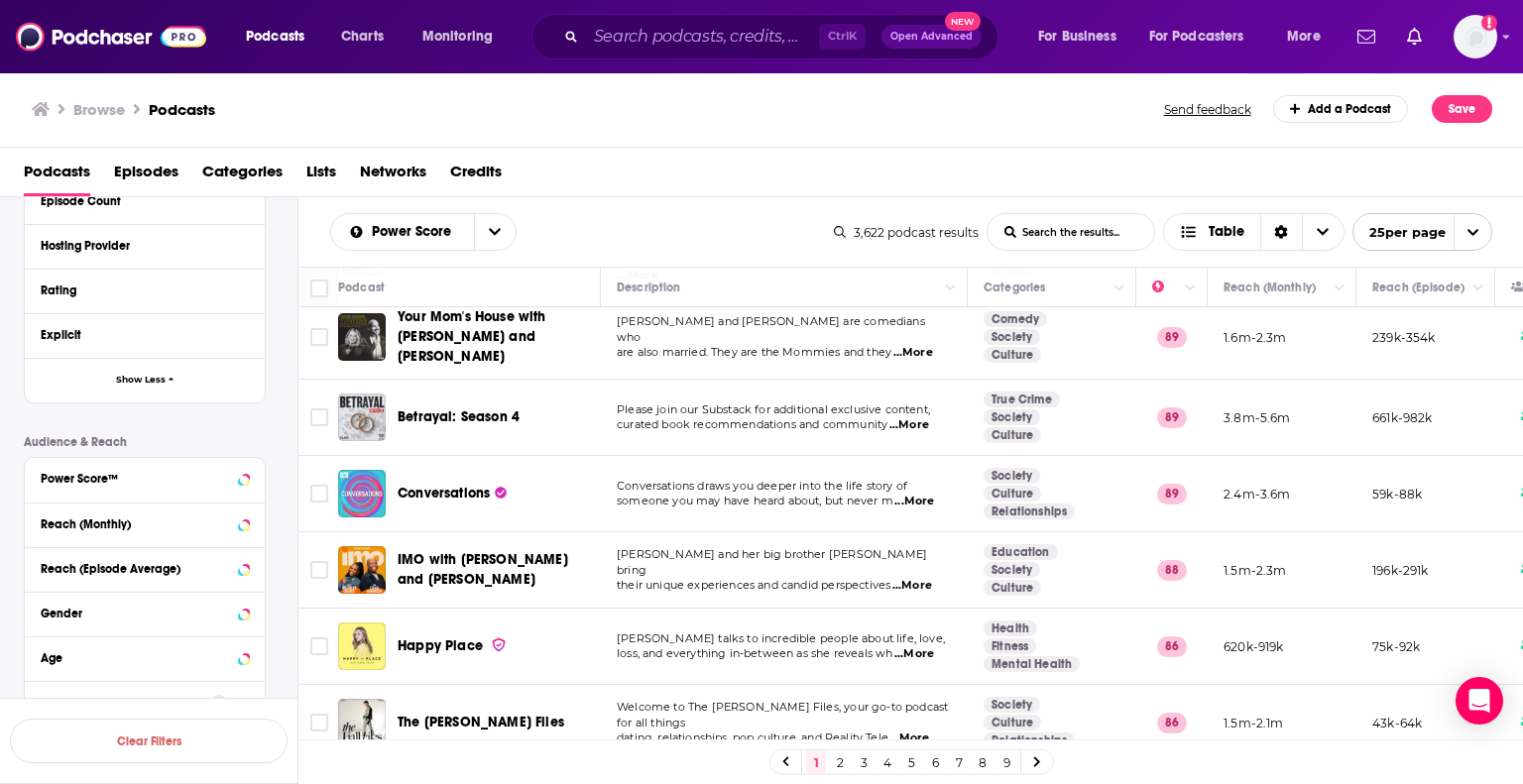 click on "Create New List Choose a title Give your list a short, descriptive title so others can find it easily. Need some inspiration? Take a look at these lists: 20 of the Best History Podcasts for Bringing the Past to Life 9 Healthcare Podcasts to Check Up On 20 Best Episodes of MBMBaM Podcasts for Language Lovers Back Continue" at bounding box center (762, 392) 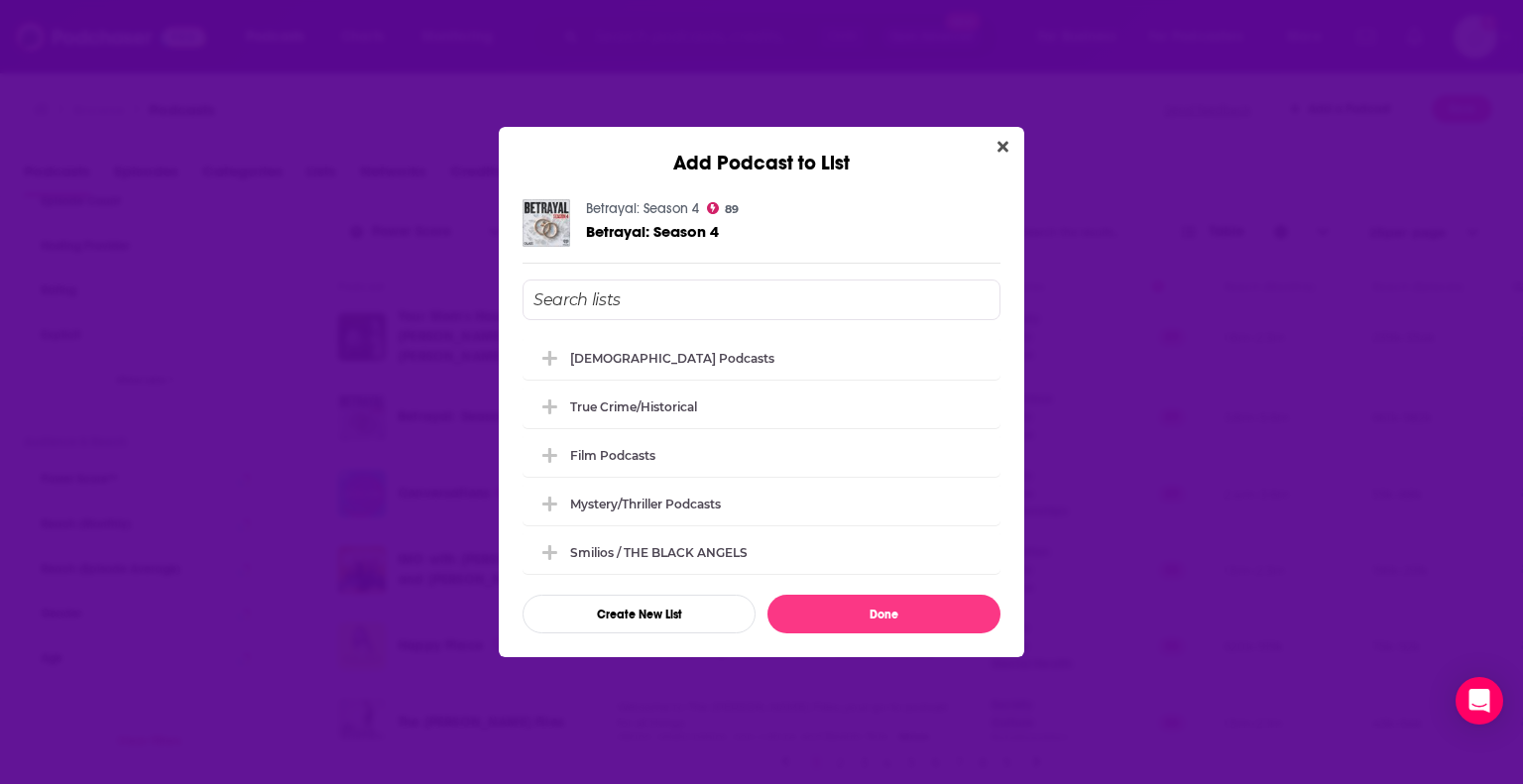 click at bounding box center [1002, 147] 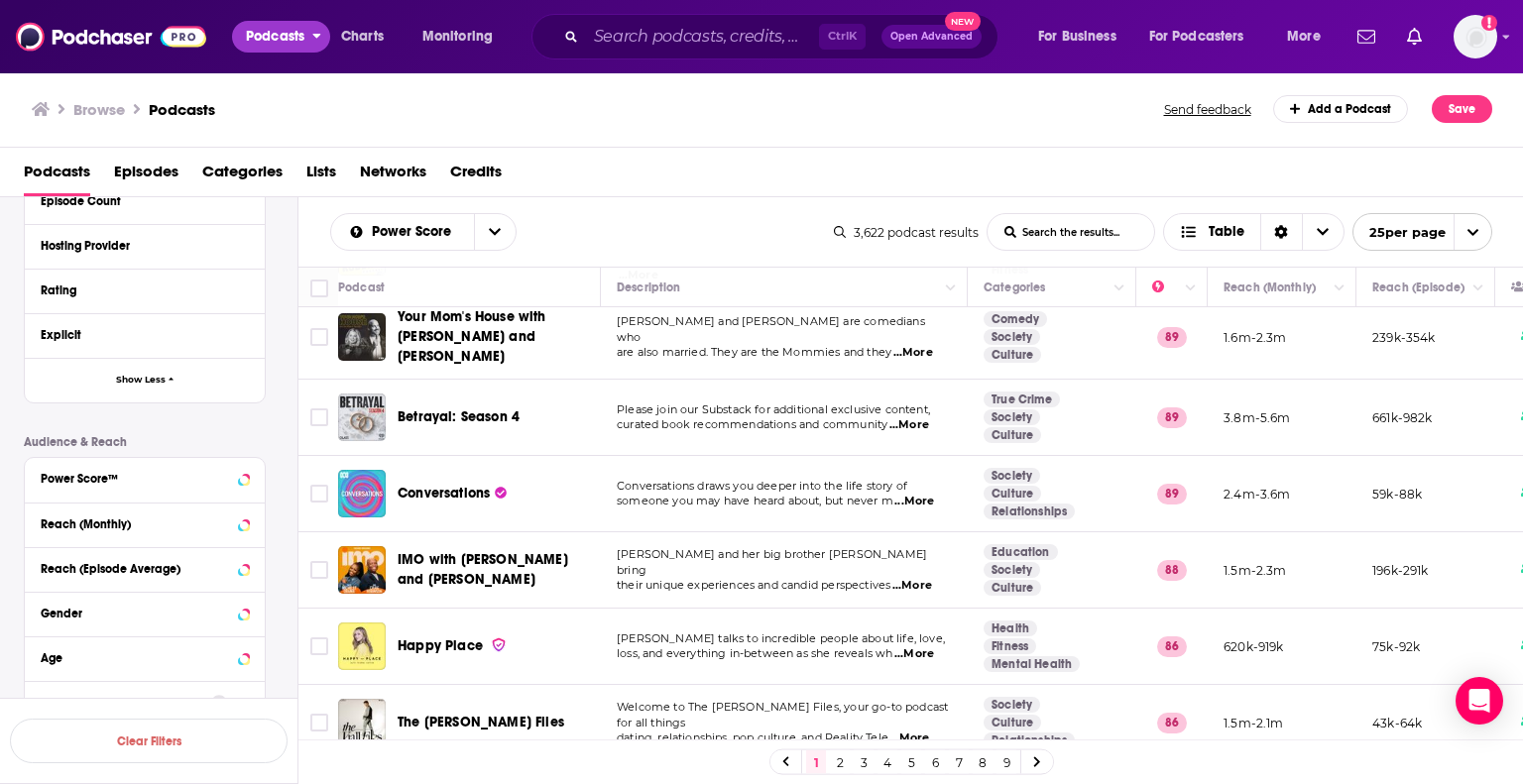 click on "Podcasts" at bounding box center [275, 37] 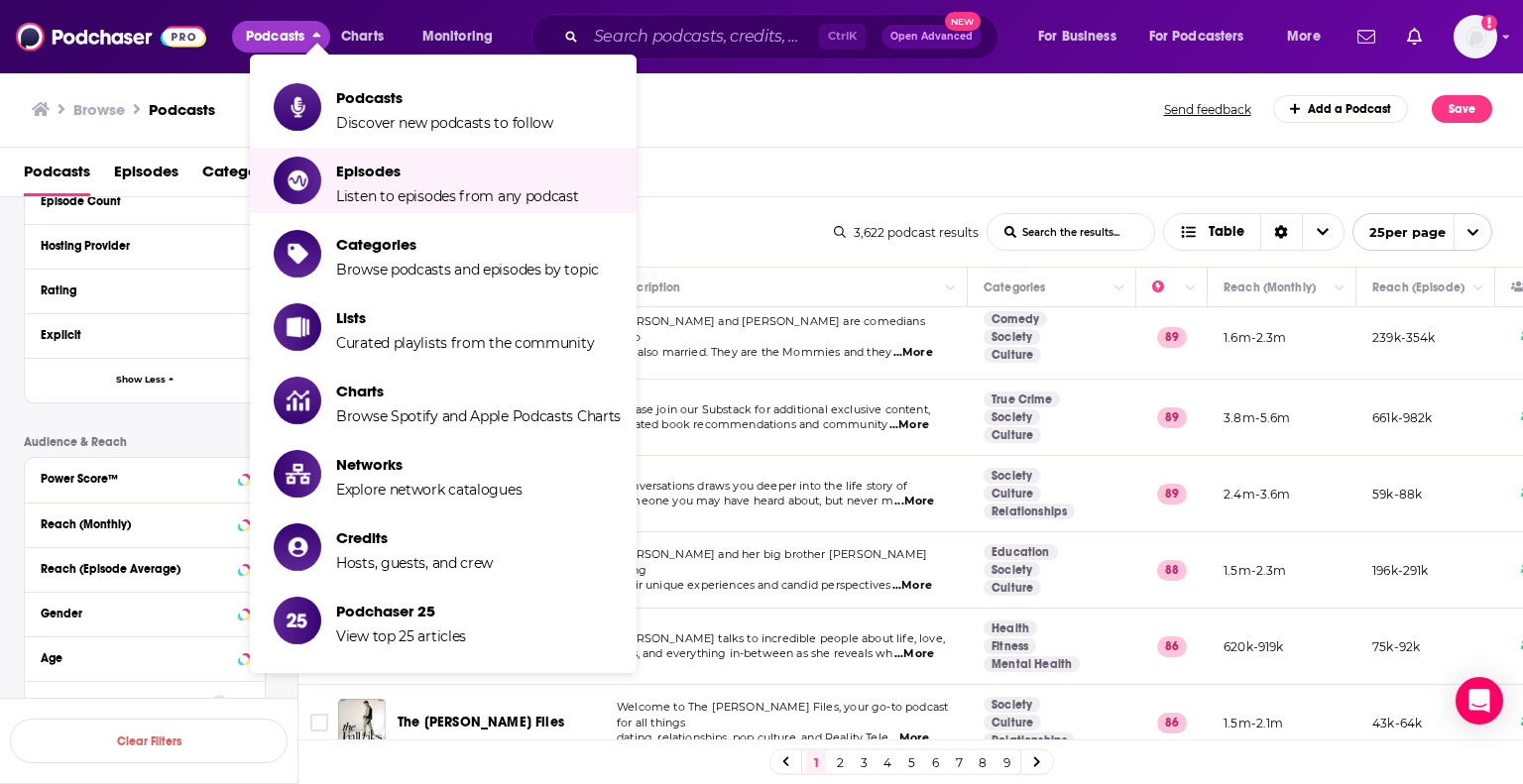 click on "Browse Podcasts Send feedback Add a Podcast Save" at bounding box center (762, 109) 